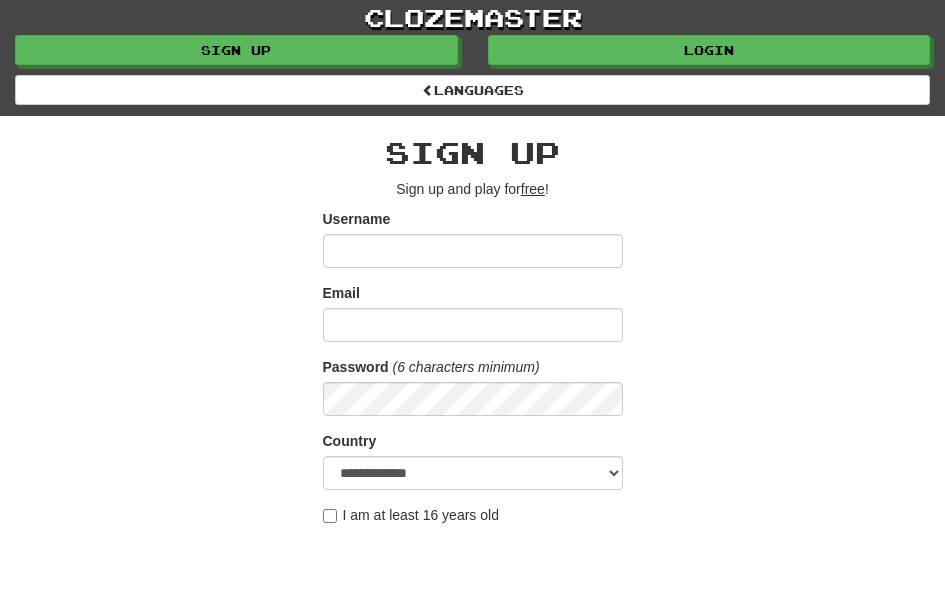 scroll, scrollTop: 0, scrollLeft: 0, axis: both 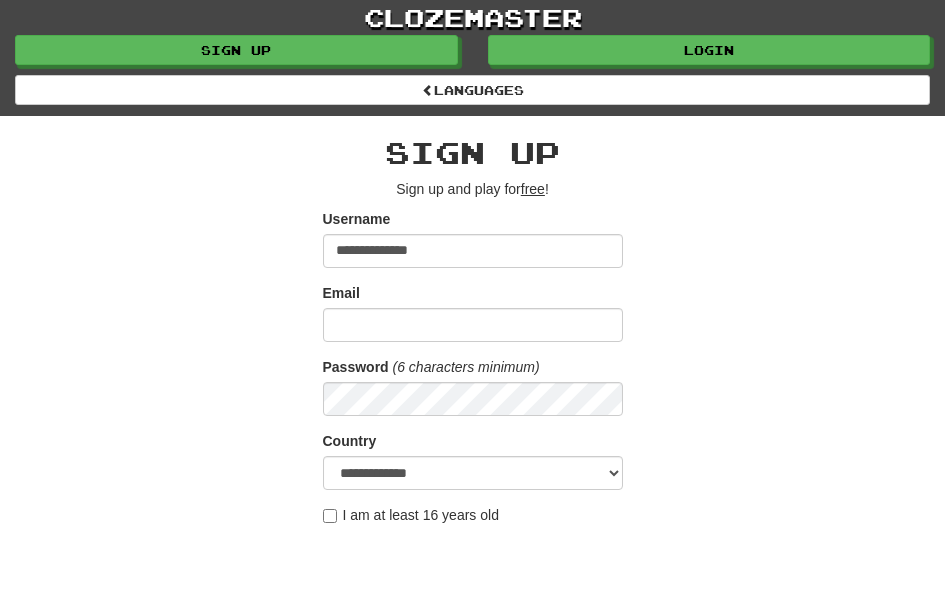 type on "**********" 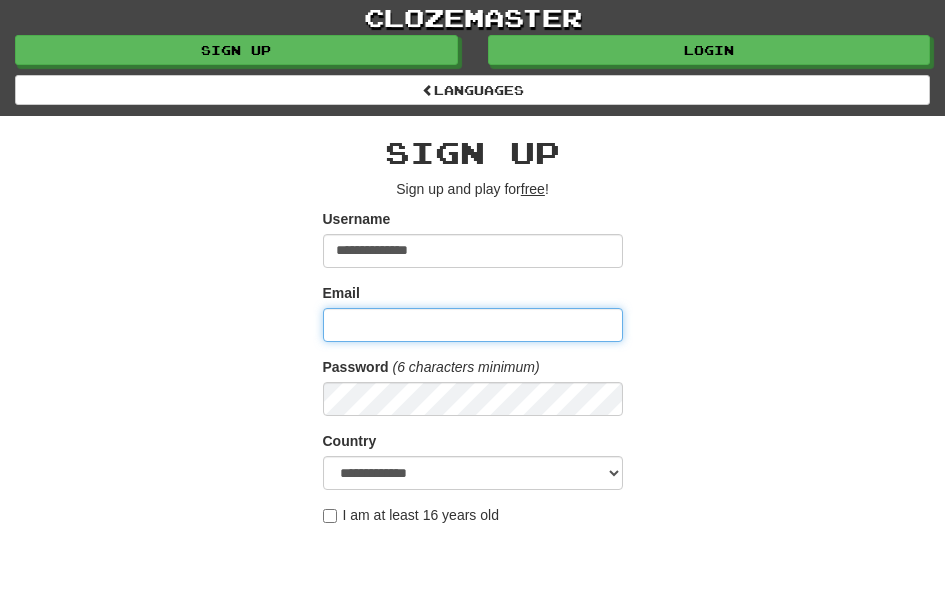 click on "Email" at bounding box center [473, 325] 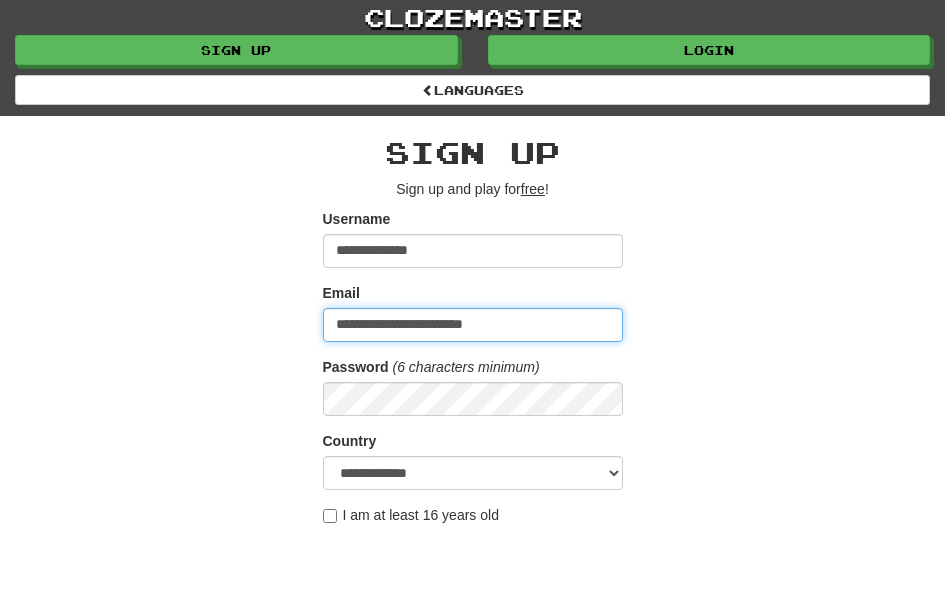 type on "**********" 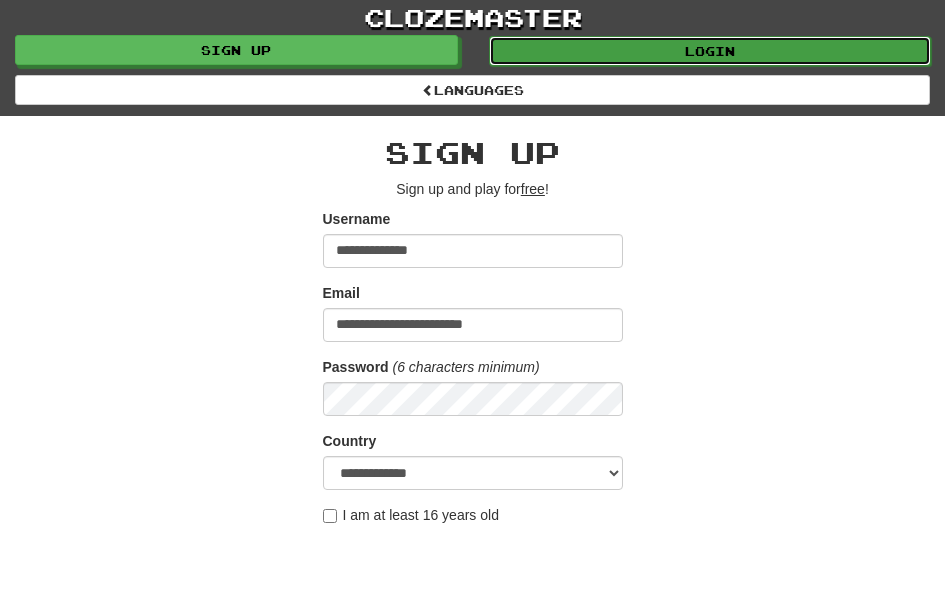 click on "Login" at bounding box center (710, 51) 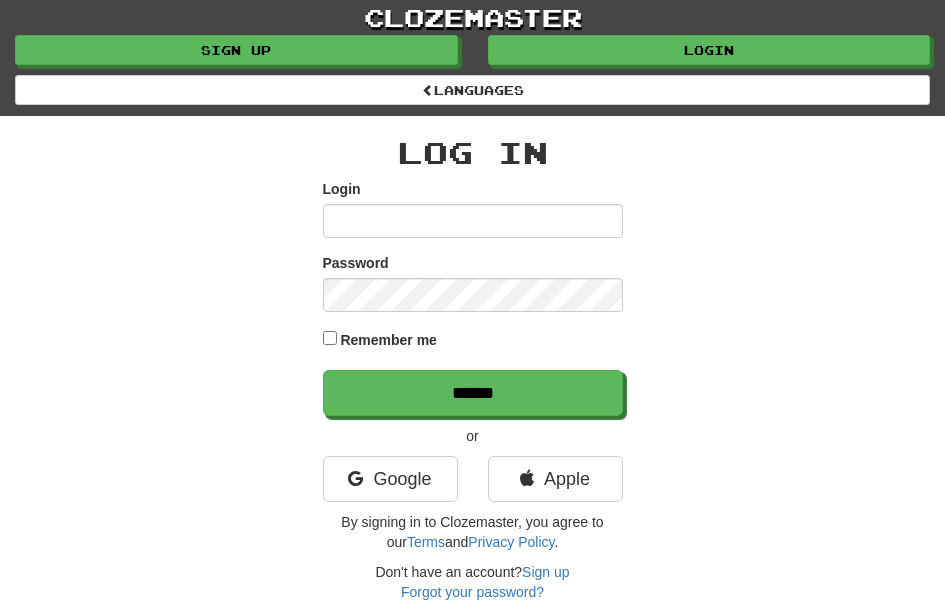 scroll, scrollTop: 0, scrollLeft: 0, axis: both 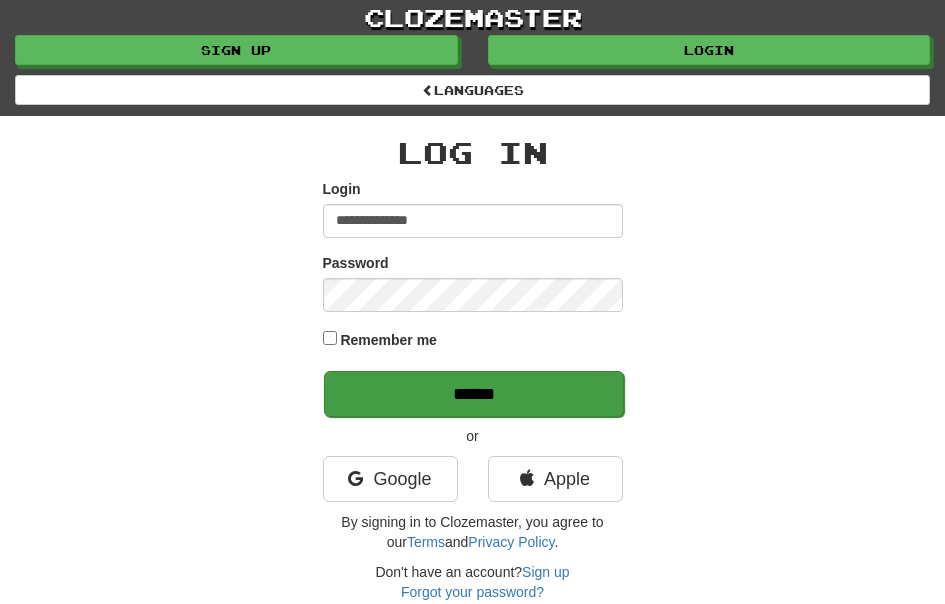 type on "**********" 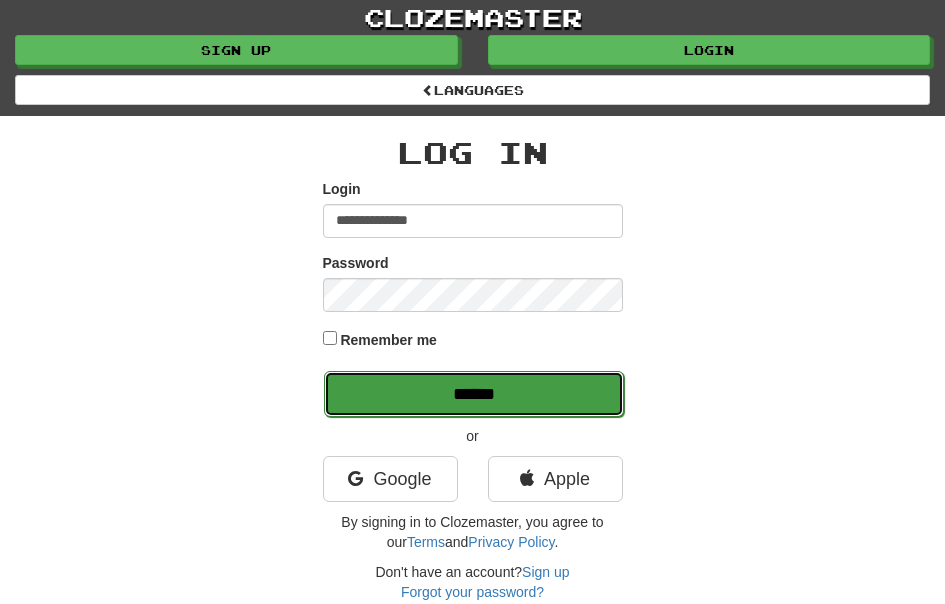 click on "******" at bounding box center [474, 394] 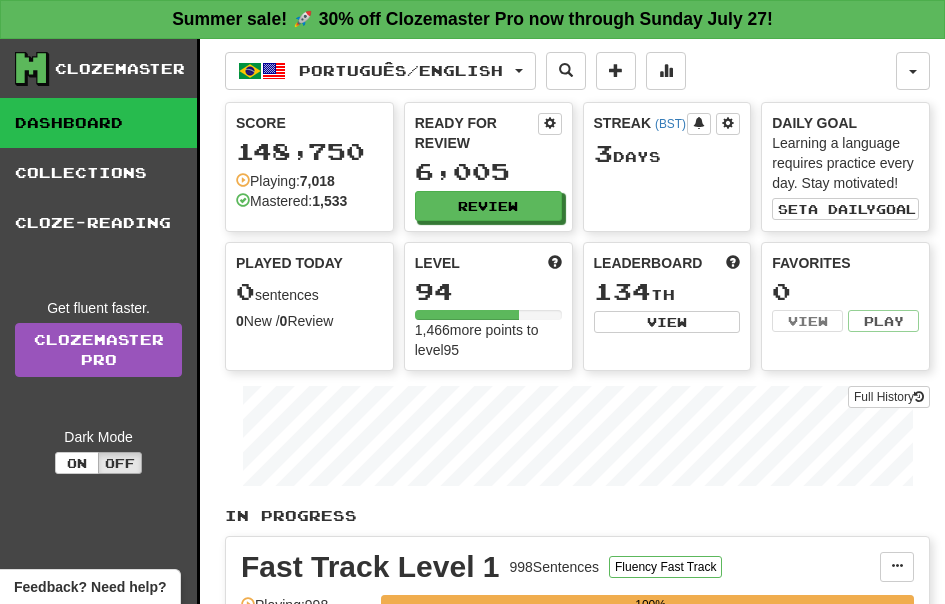 scroll, scrollTop: 0, scrollLeft: 0, axis: both 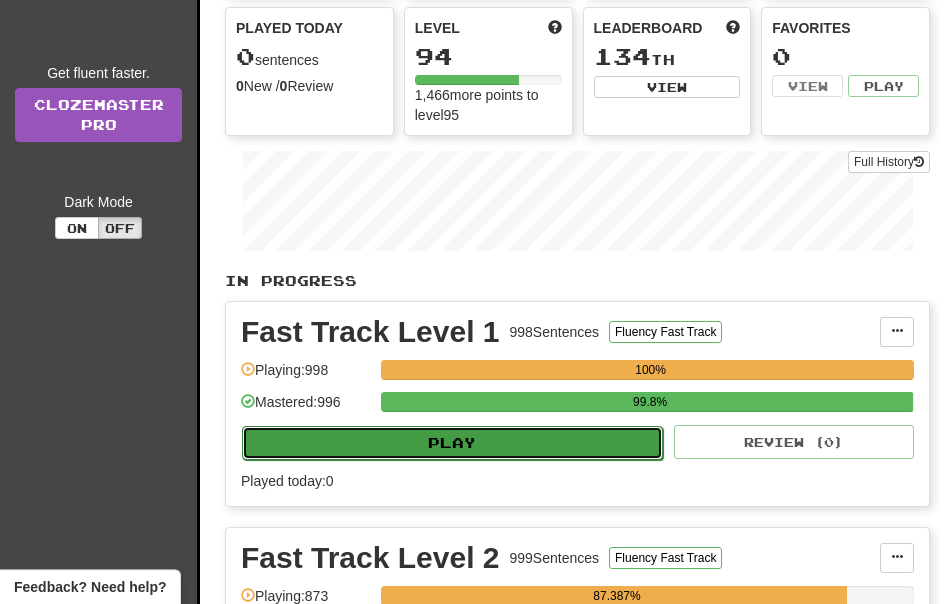 click on "Play" at bounding box center [452, 443] 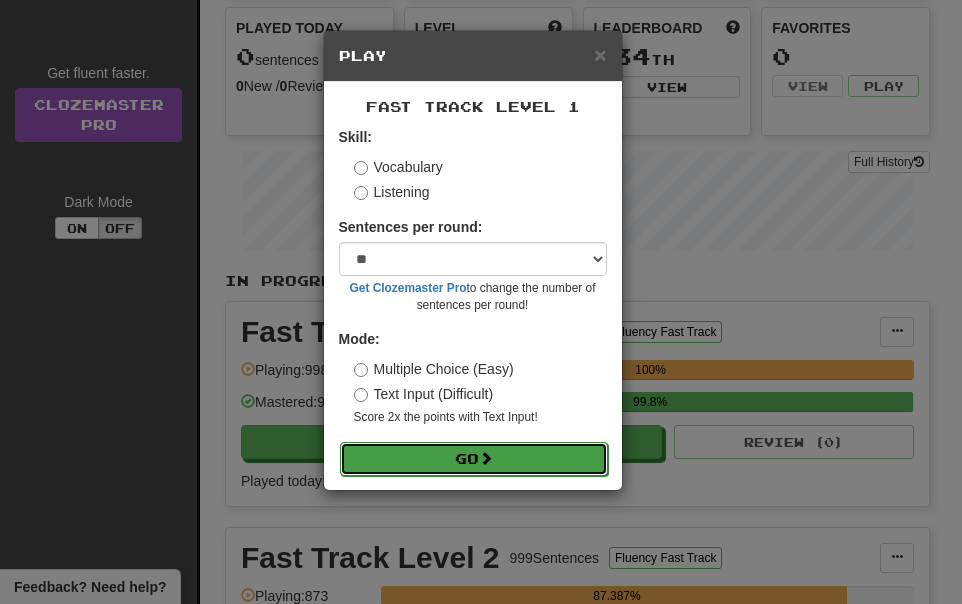 click on "Go" at bounding box center (474, 459) 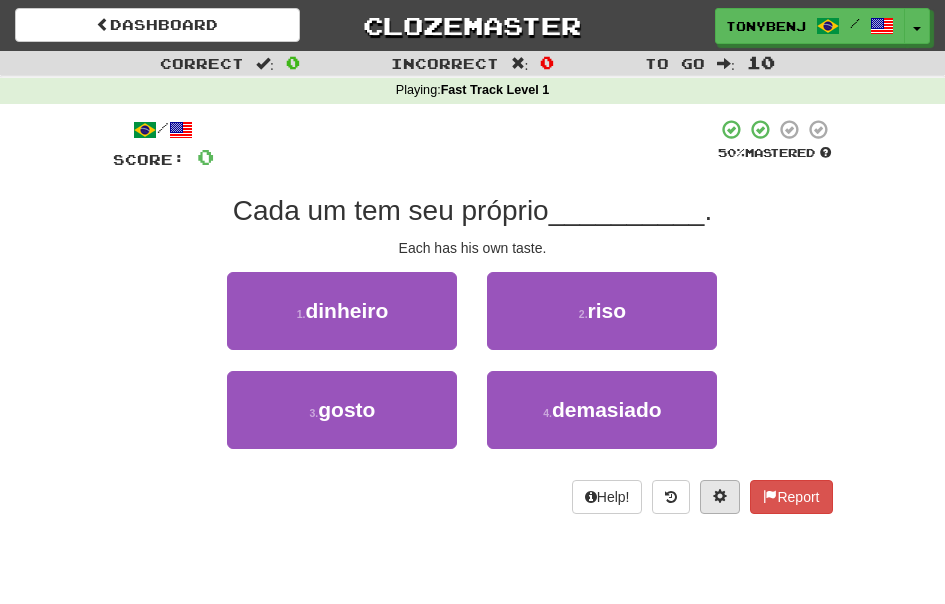 scroll, scrollTop: 0, scrollLeft: 0, axis: both 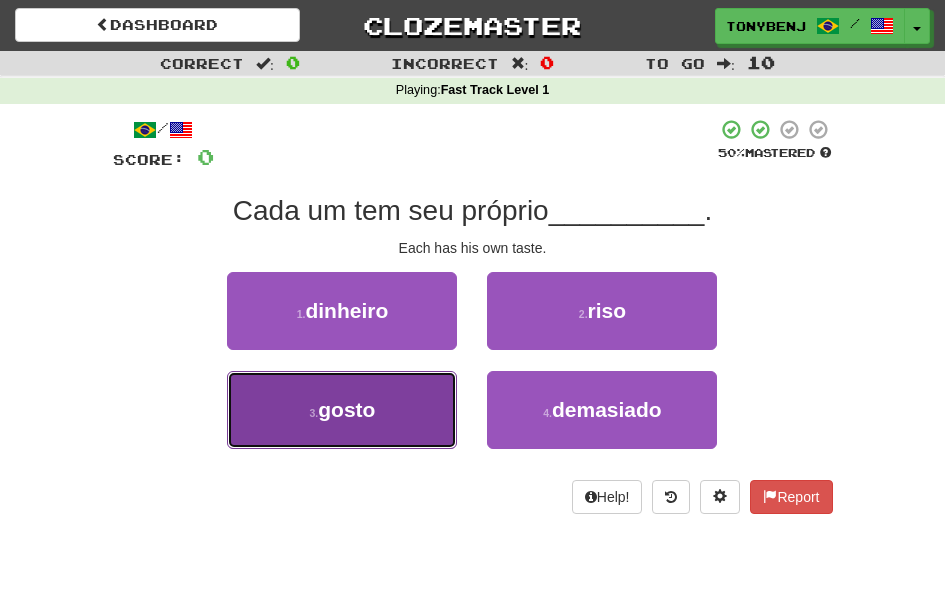 click on "3 .  gosto" at bounding box center [342, 410] 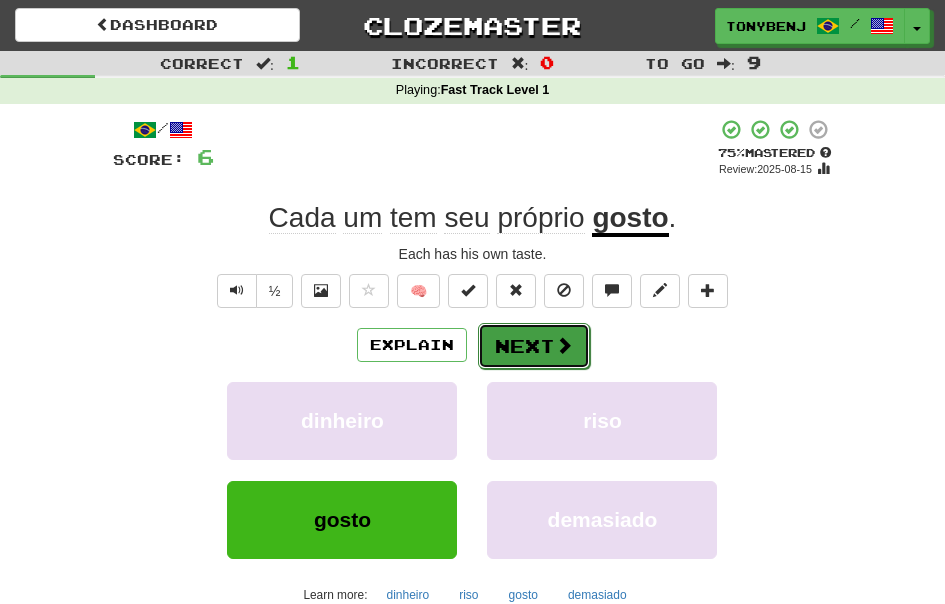 click on "Next" at bounding box center (534, 346) 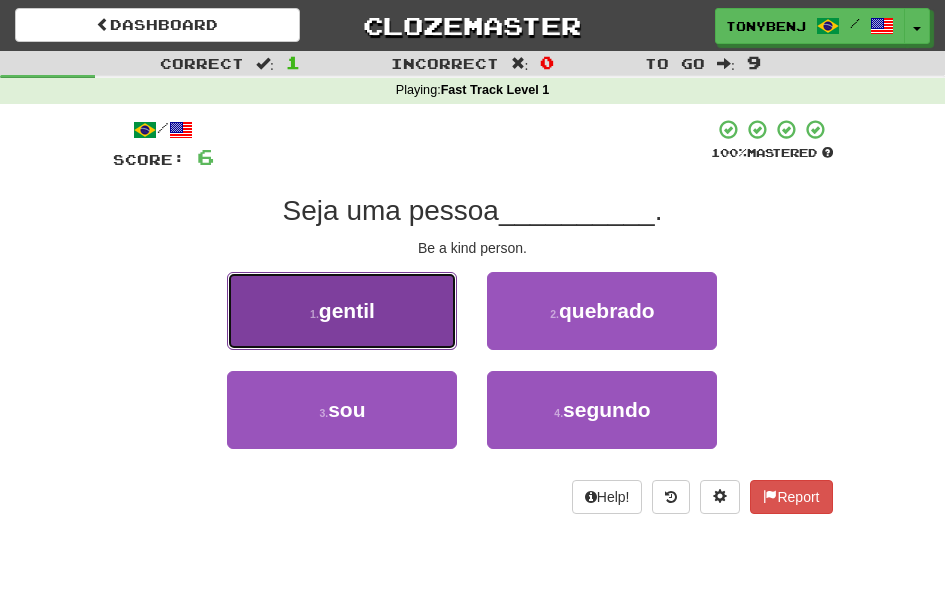 click on "1 .  gentil" at bounding box center [342, 311] 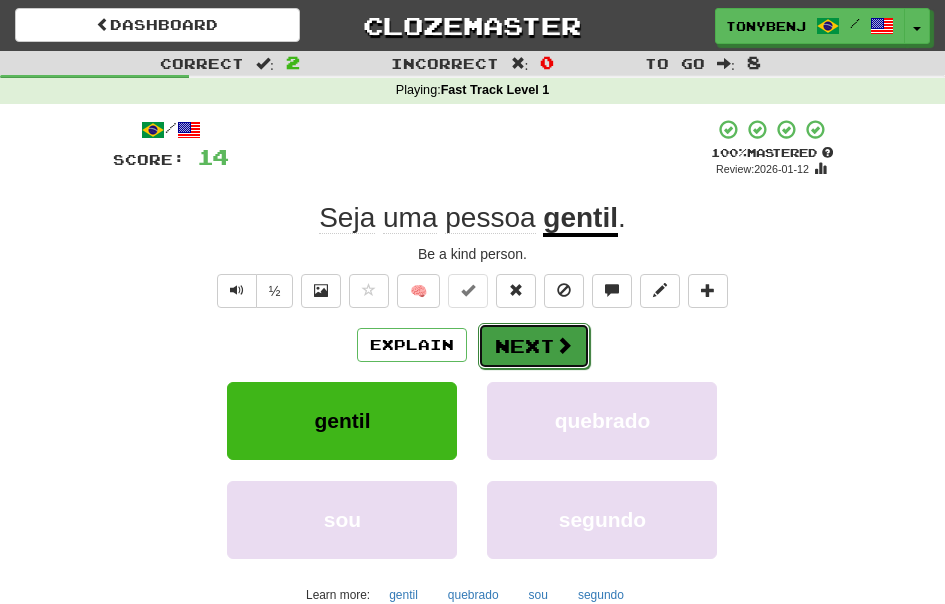 click at bounding box center [564, 345] 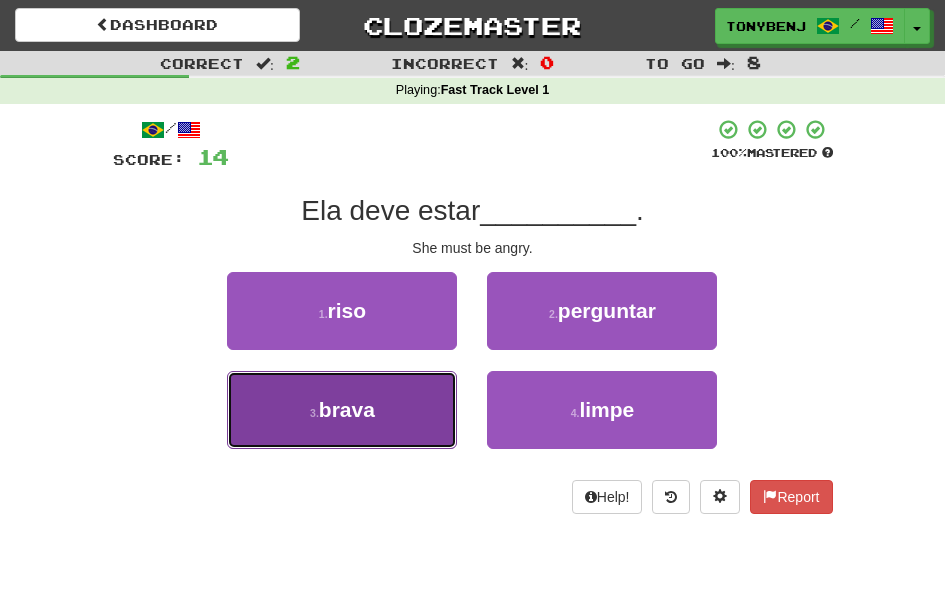 click on "3 .  brava" at bounding box center [342, 410] 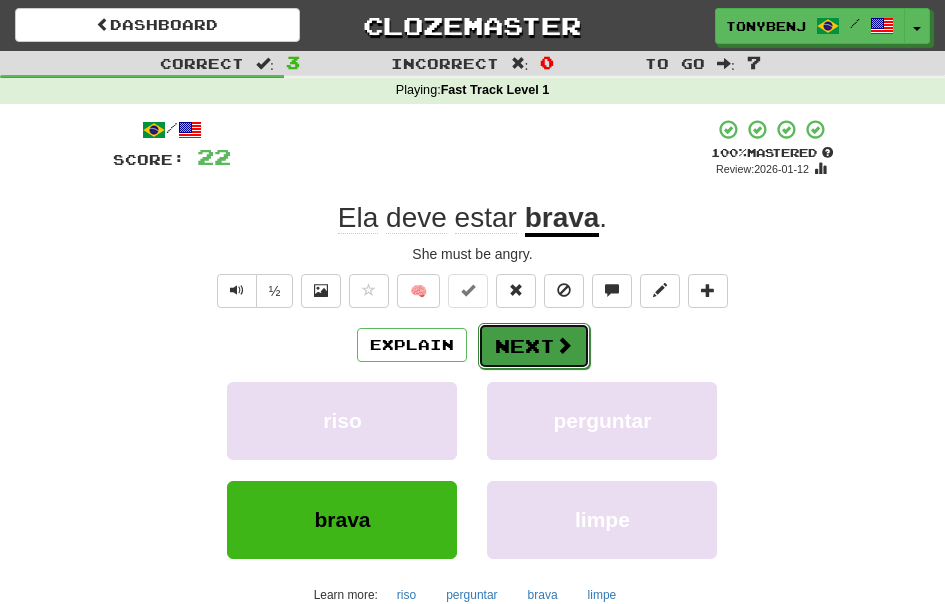 click at bounding box center (564, 345) 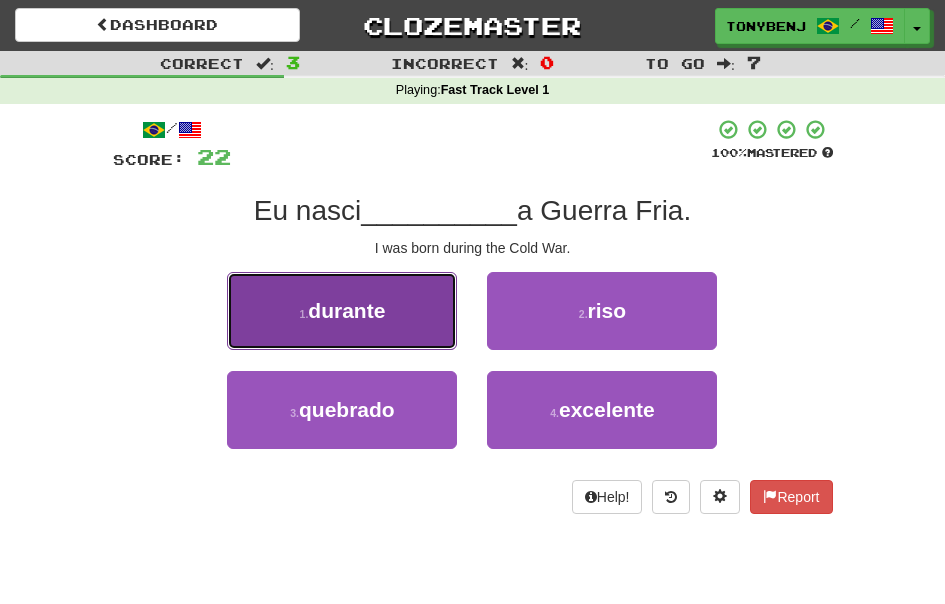 click on "1 .  durante" at bounding box center (342, 311) 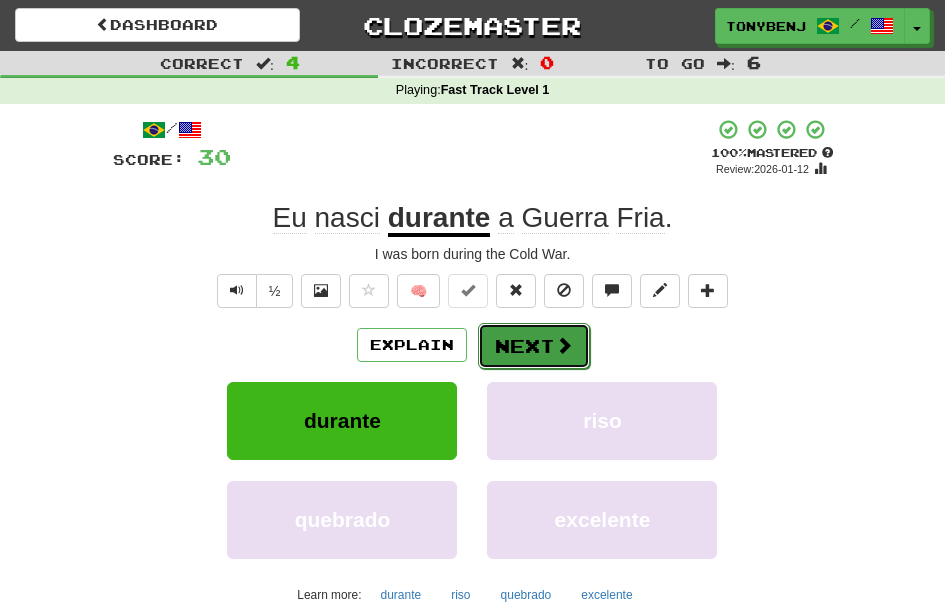click on "Next" at bounding box center (534, 346) 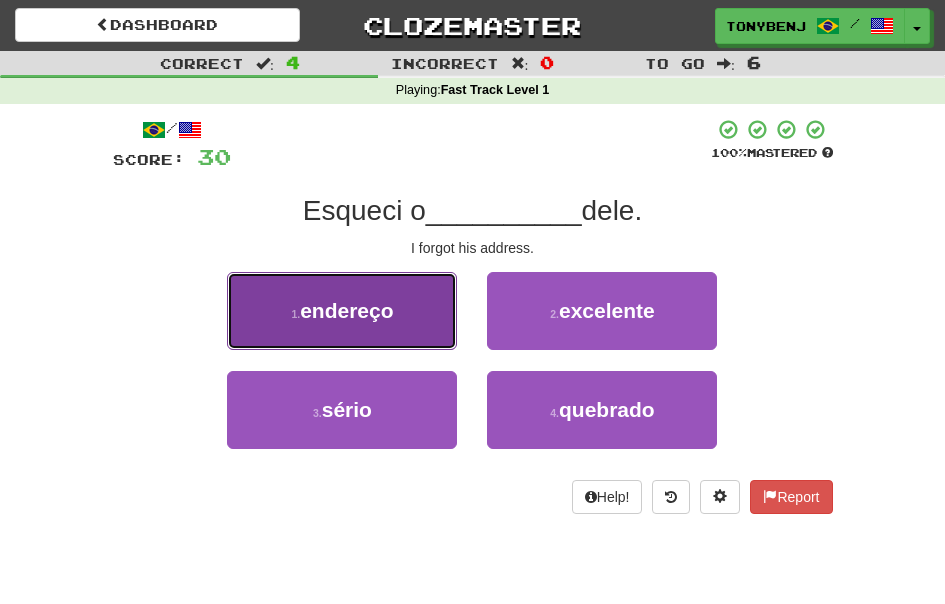click on "endereço" at bounding box center (346, 310) 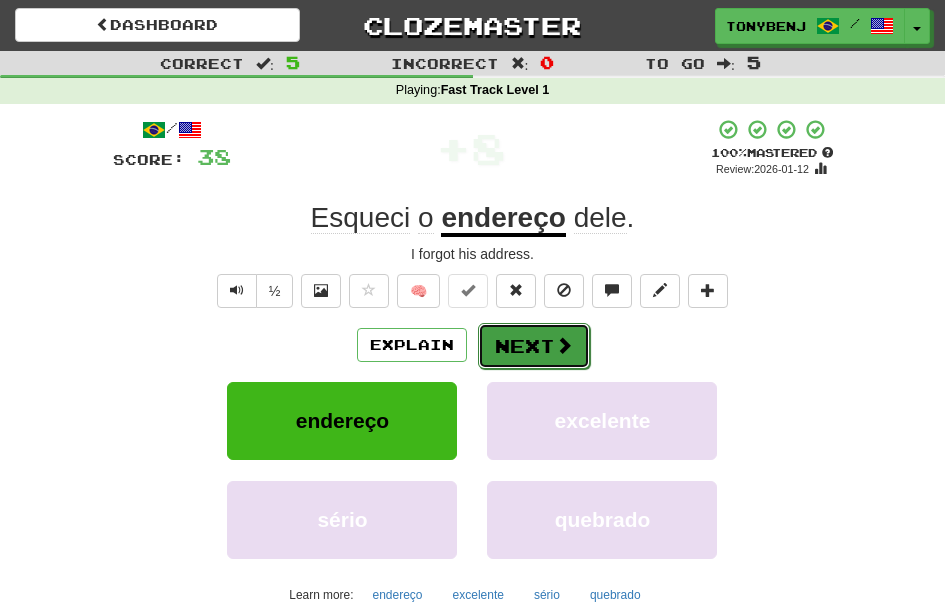 click on "Next" at bounding box center (534, 346) 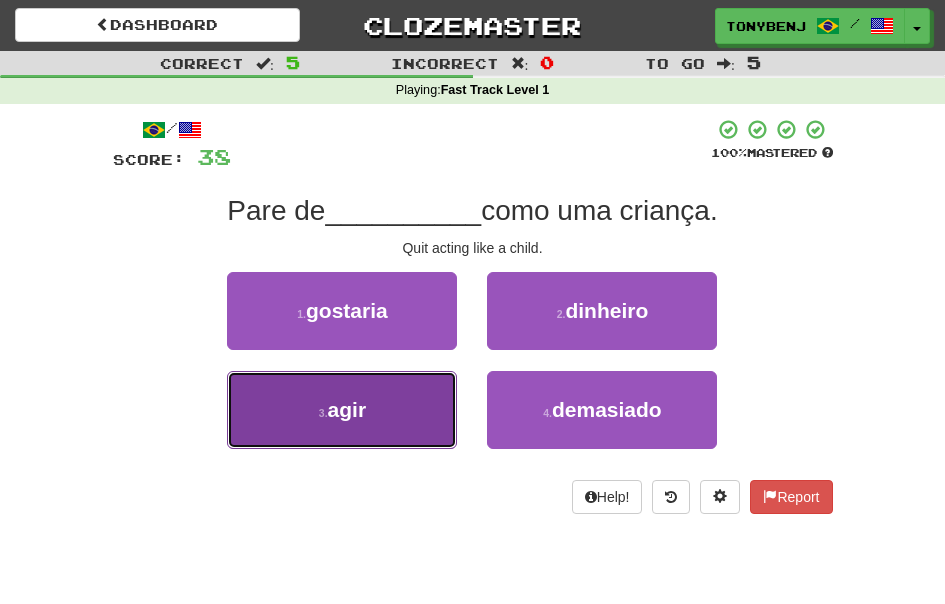 click on "3 .  agir" at bounding box center (342, 410) 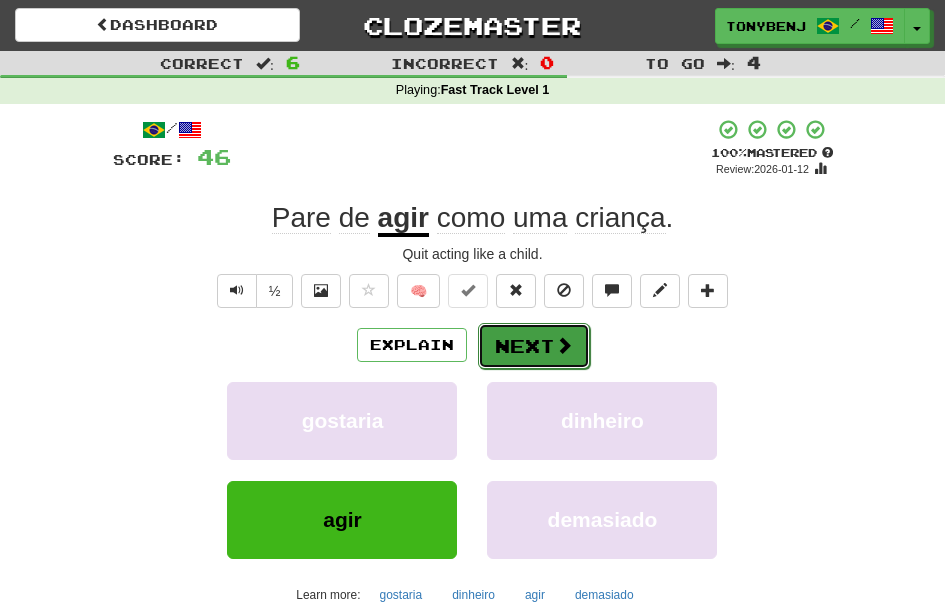 click on "Next" at bounding box center (534, 346) 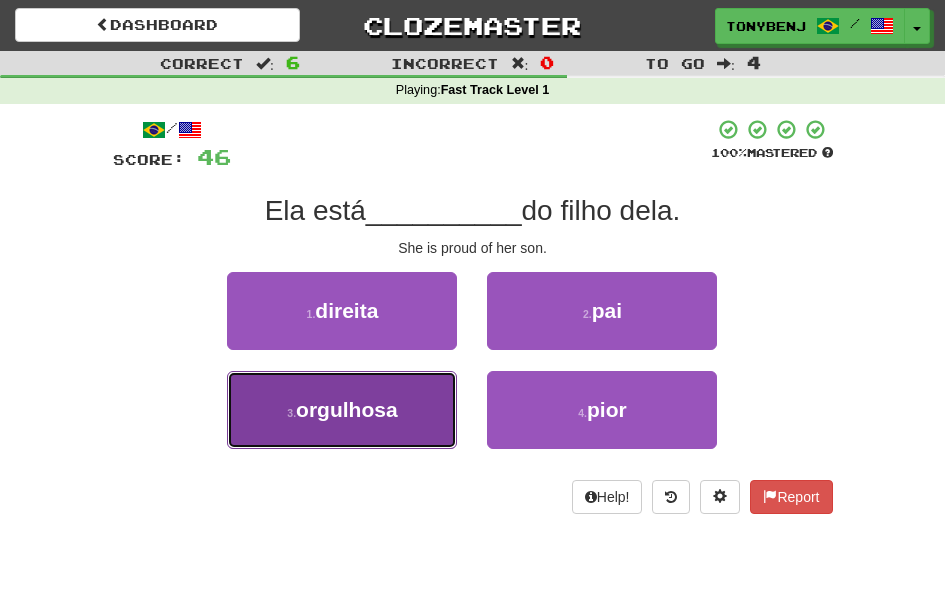 click on "orgulhosa" at bounding box center [347, 409] 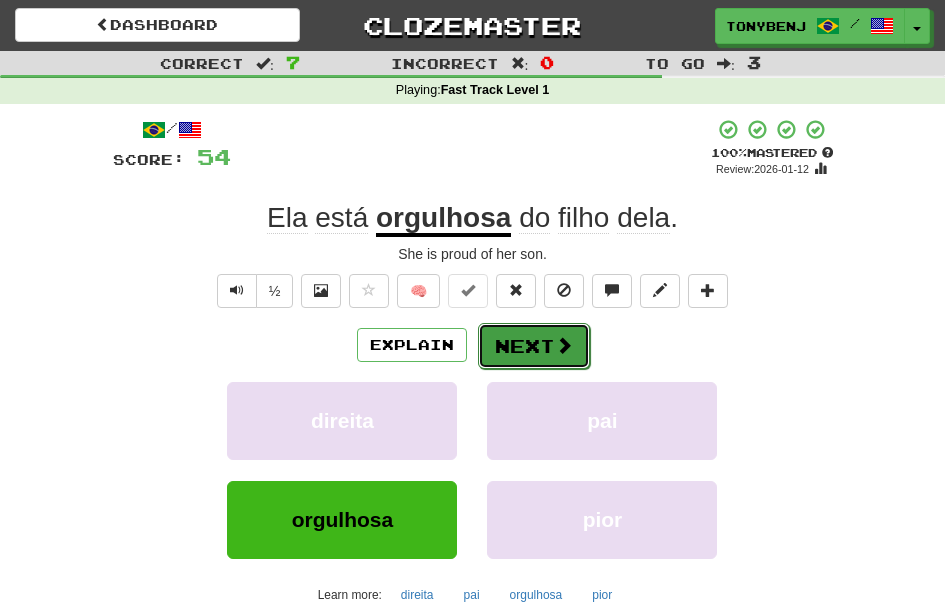click on "Next" at bounding box center [534, 346] 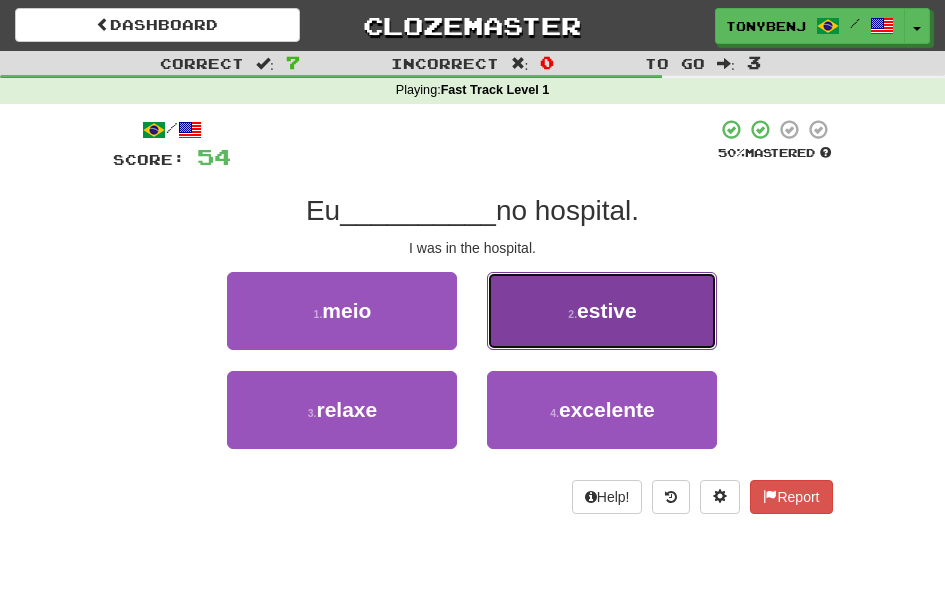 click on "2 .  estive" at bounding box center (602, 311) 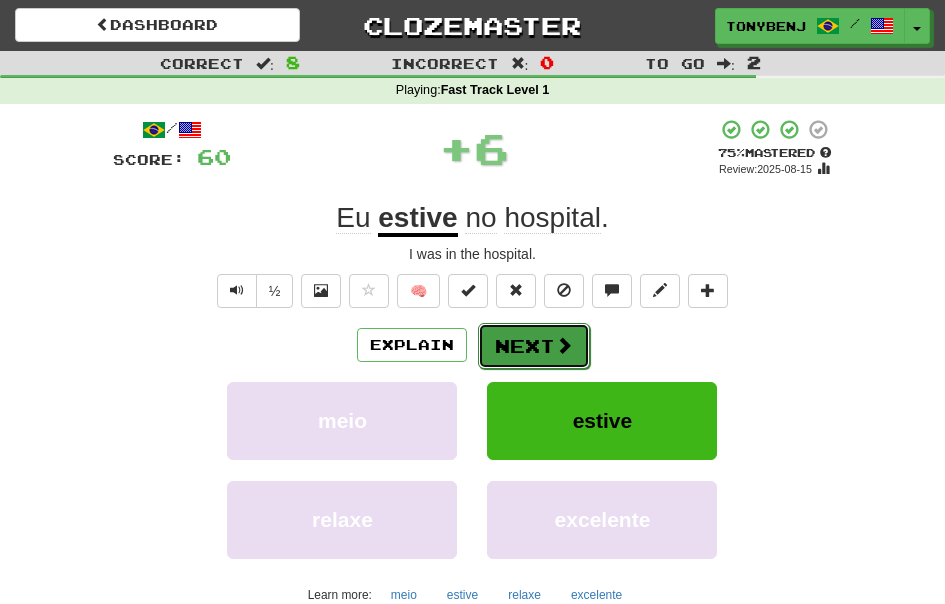 click at bounding box center (564, 345) 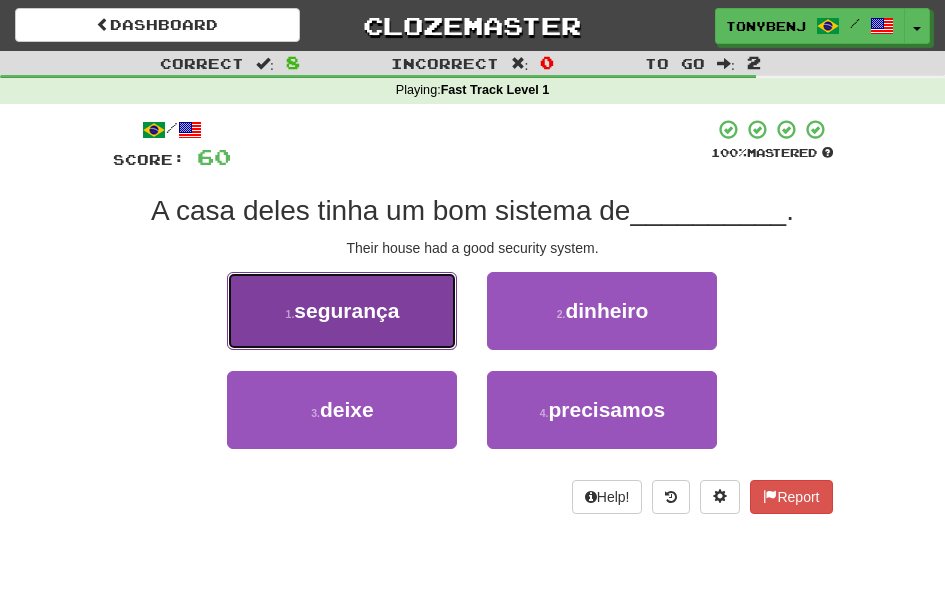 click on "segurança" at bounding box center [346, 310] 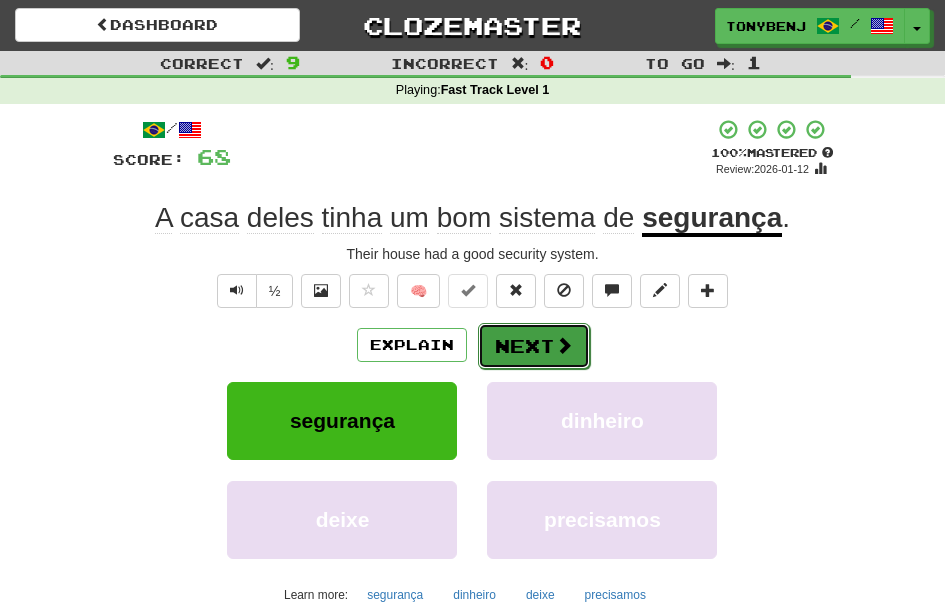 click on "Next" at bounding box center [534, 346] 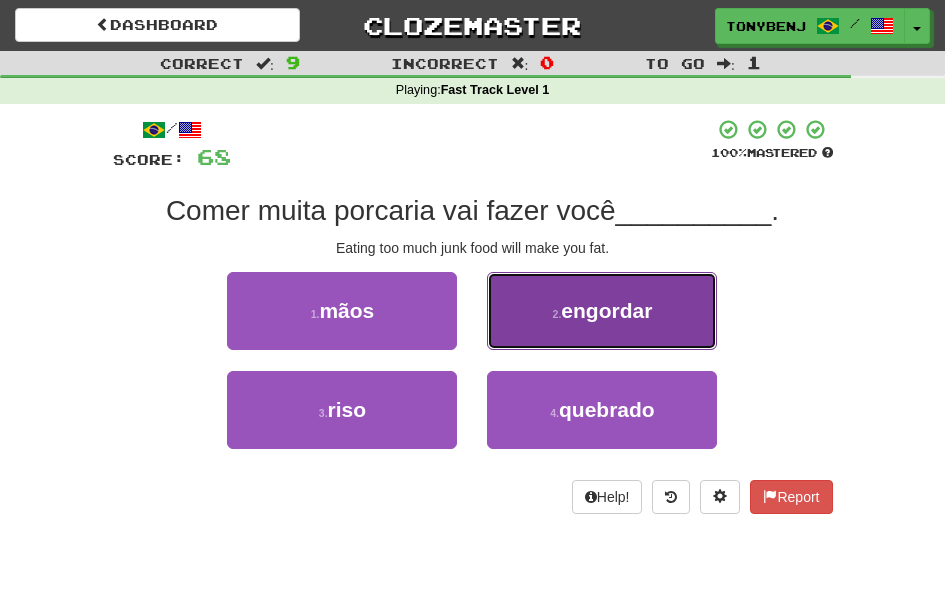click on "2 ." at bounding box center (557, 314) 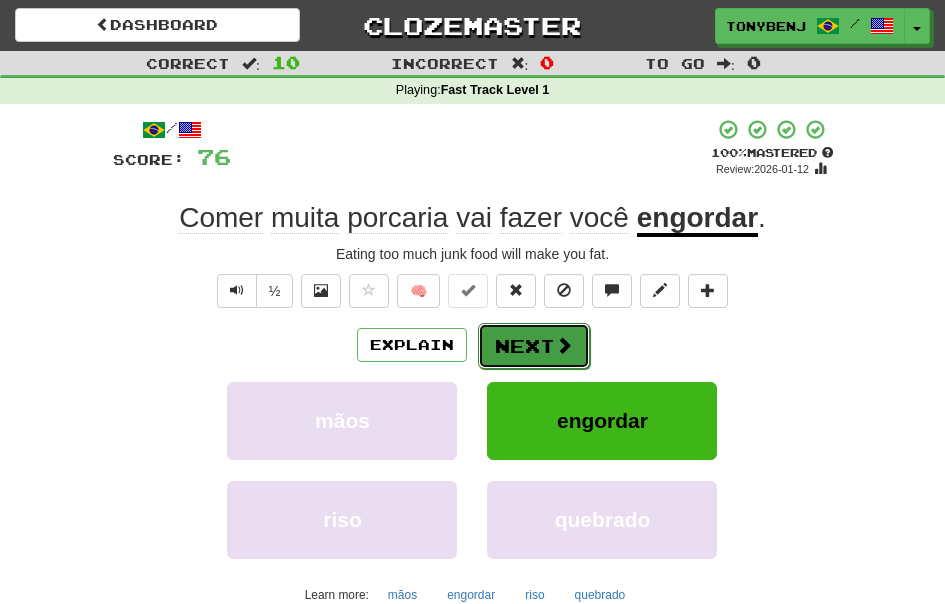 click on "Next" at bounding box center [534, 346] 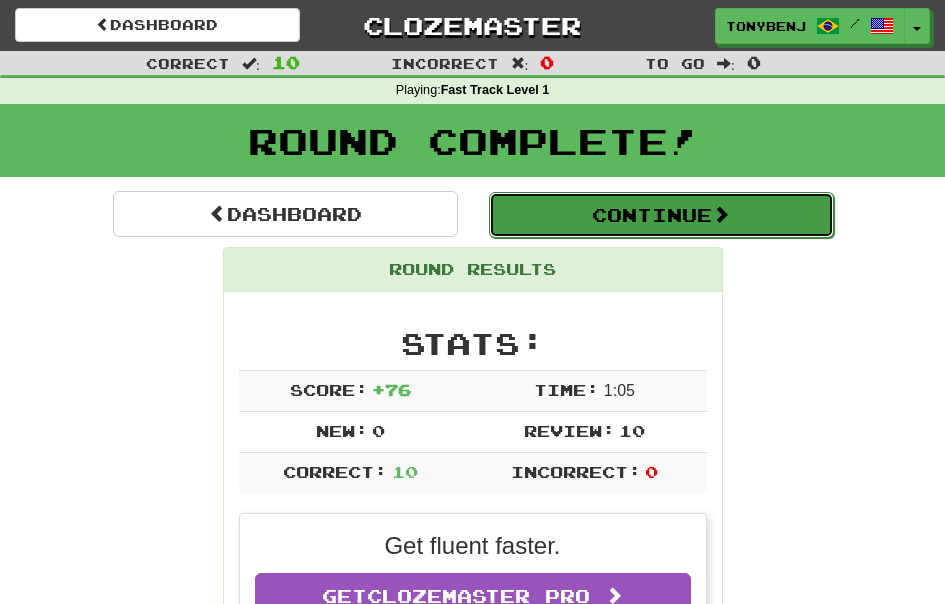 click on "Continue" at bounding box center (661, 215) 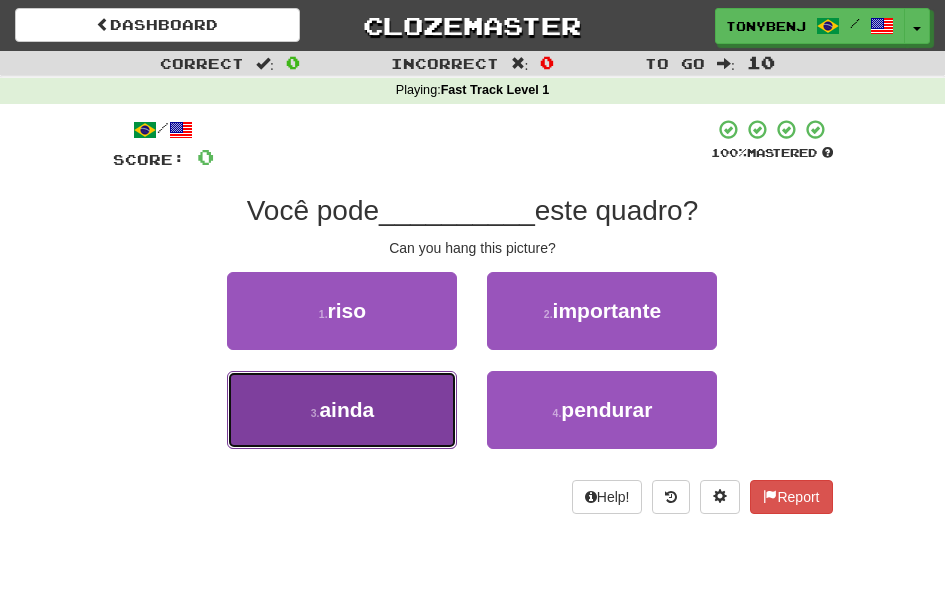 click on "3 .  ainda" at bounding box center [342, 410] 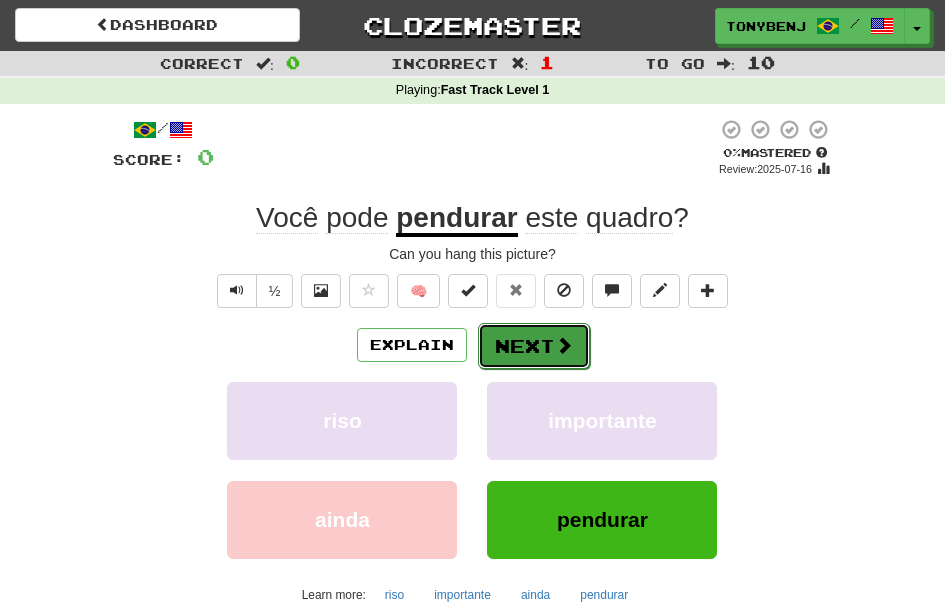 click on "Next" at bounding box center (534, 346) 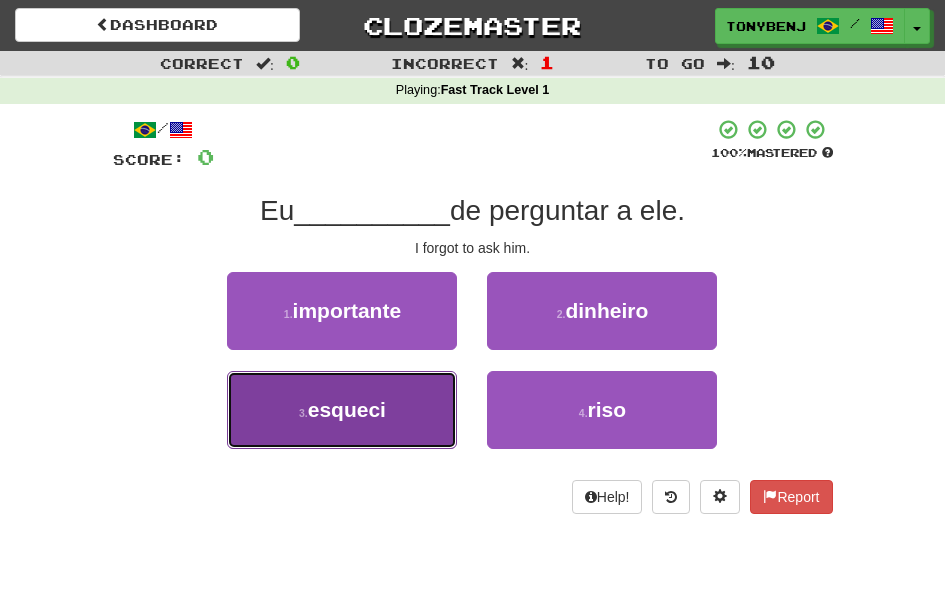 click on "3 .  esqueci" at bounding box center [342, 410] 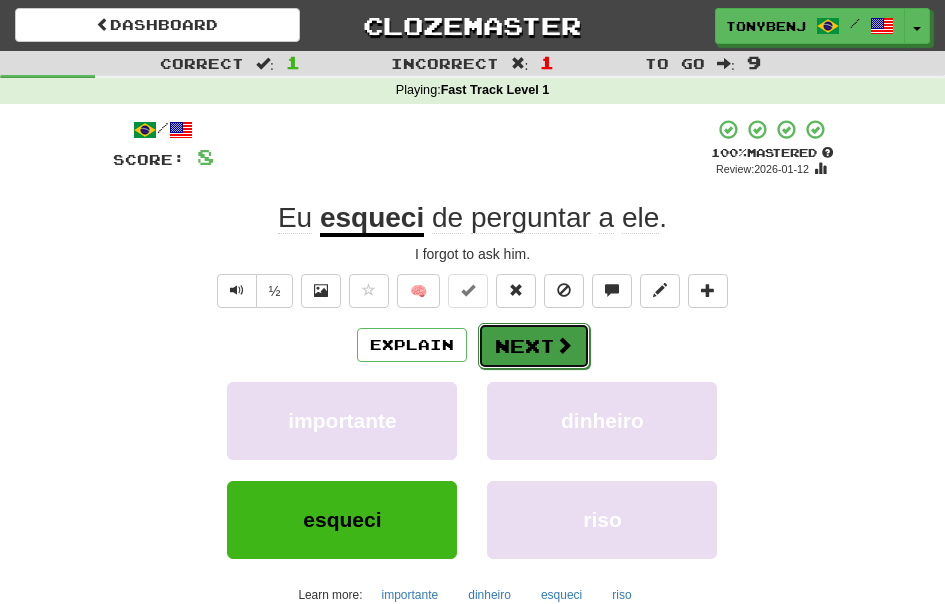 click on "Next" at bounding box center [534, 346] 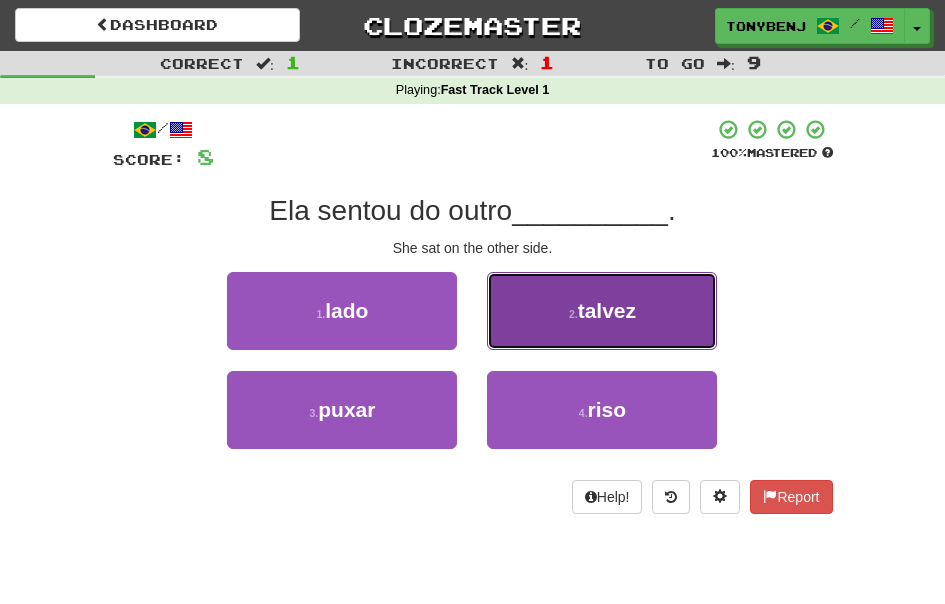 click on "2 .  talvez" at bounding box center (602, 311) 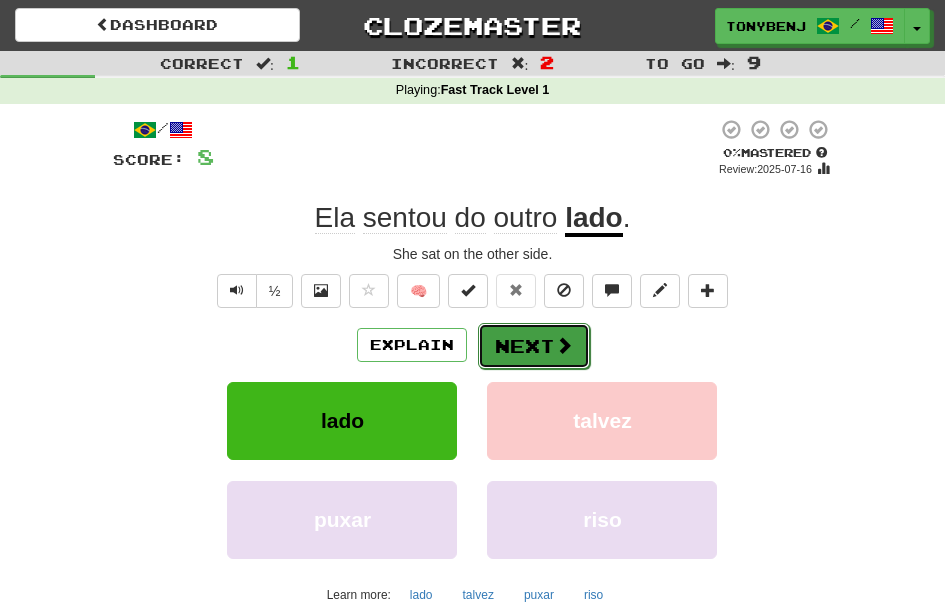 click on "Next" at bounding box center [534, 346] 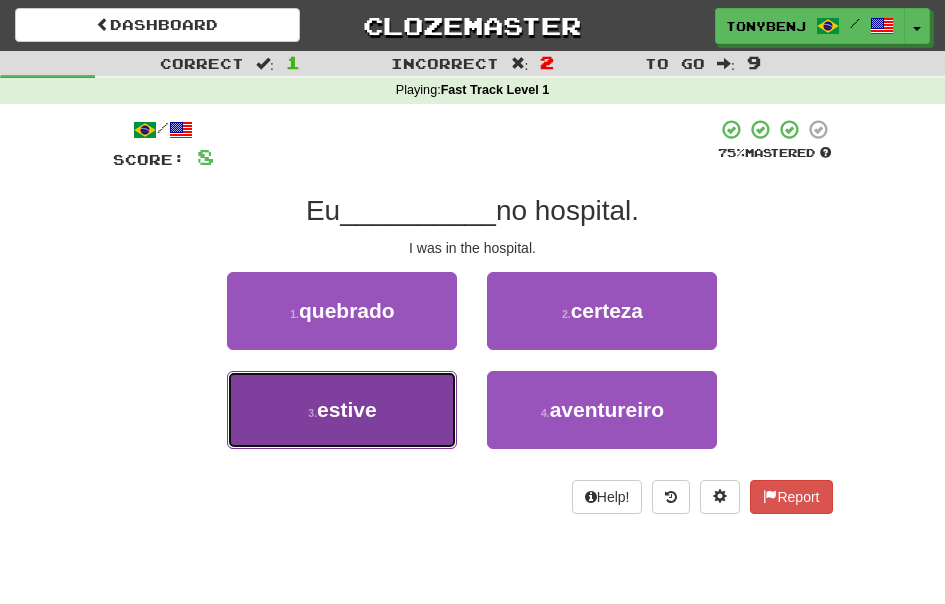 click on "estive" at bounding box center (347, 409) 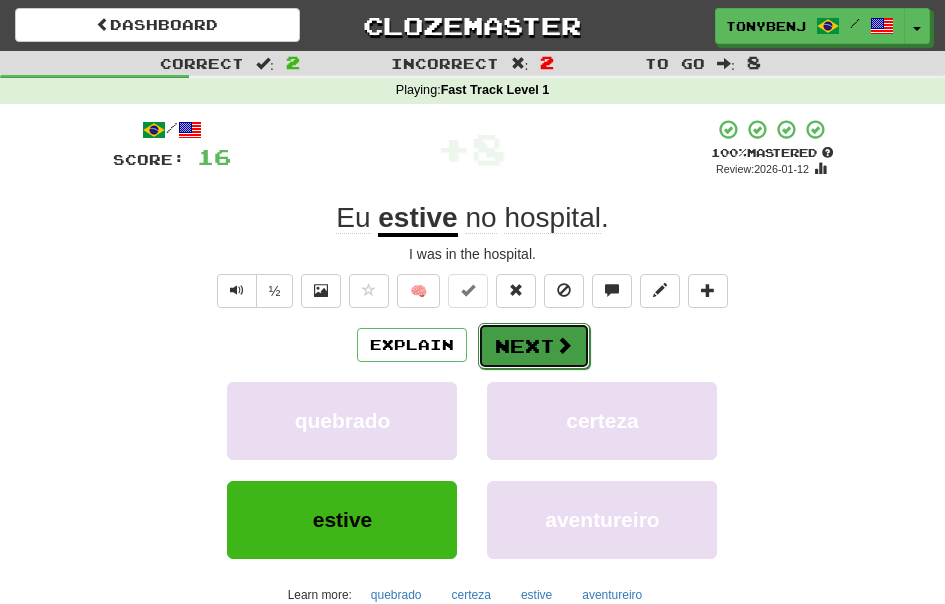 click on "Next" at bounding box center [534, 346] 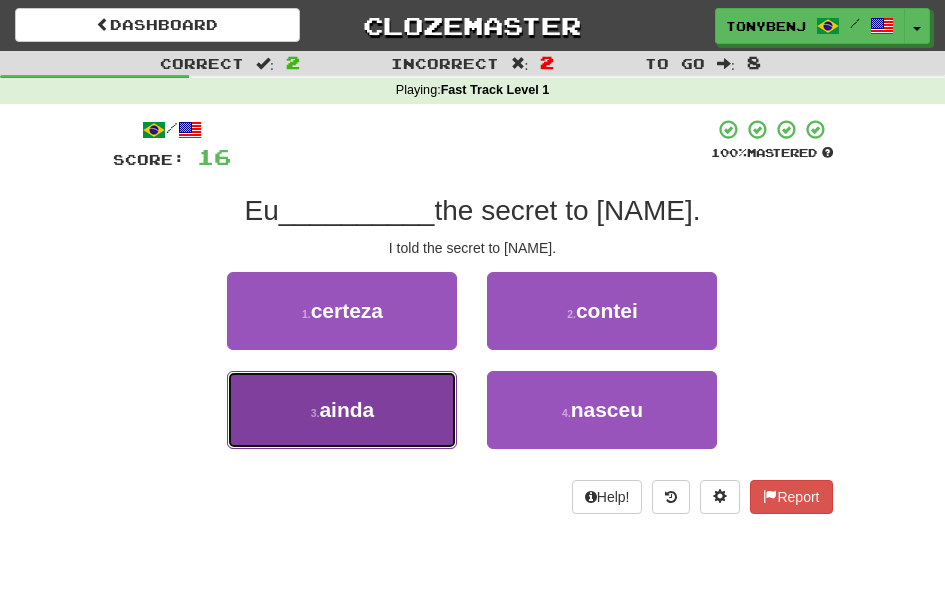 click on "3 .  ainda" at bounding box center (342, 410) 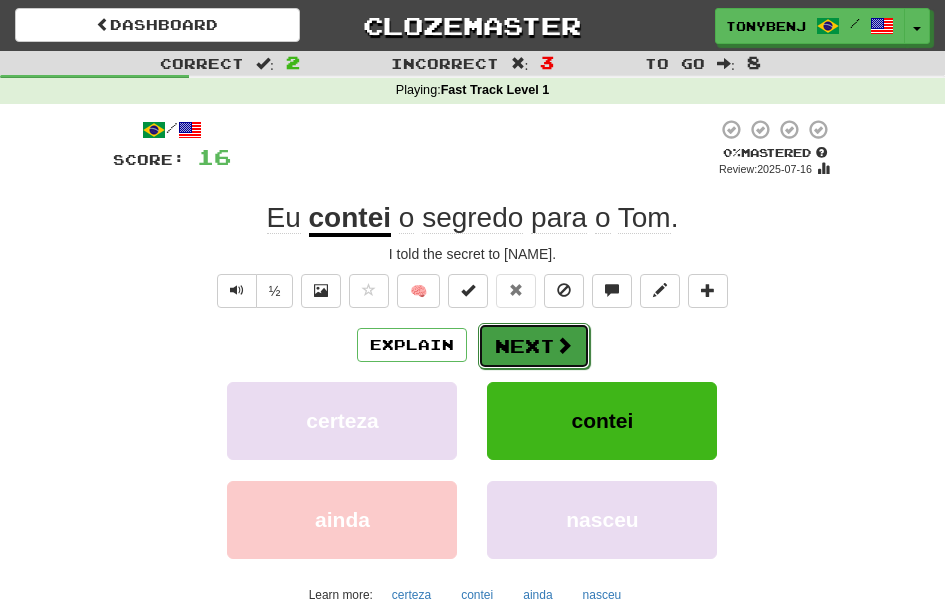 click on "Next" at bounding box center (534, 346) 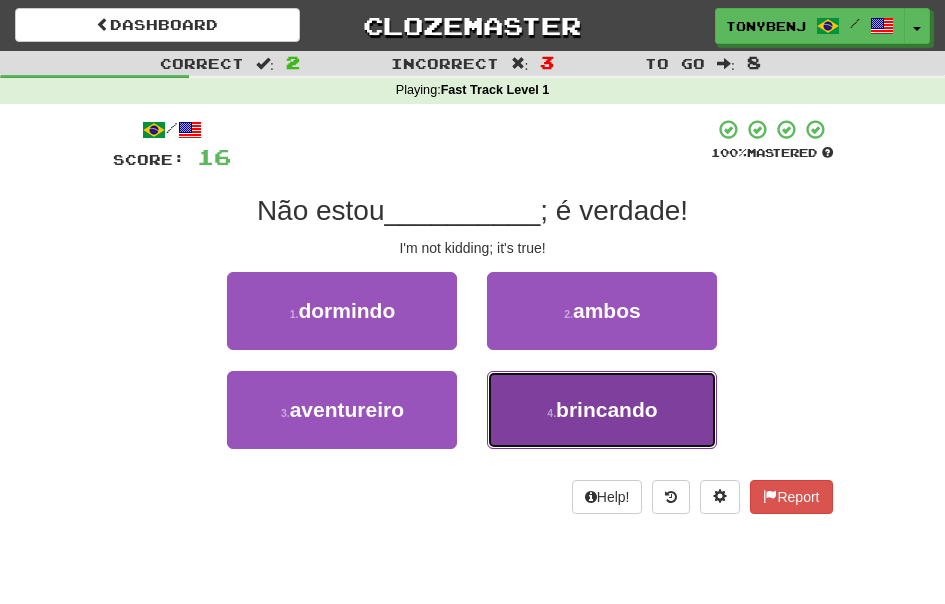 click on "4 .  brincando" at bounding box center [602, 410] 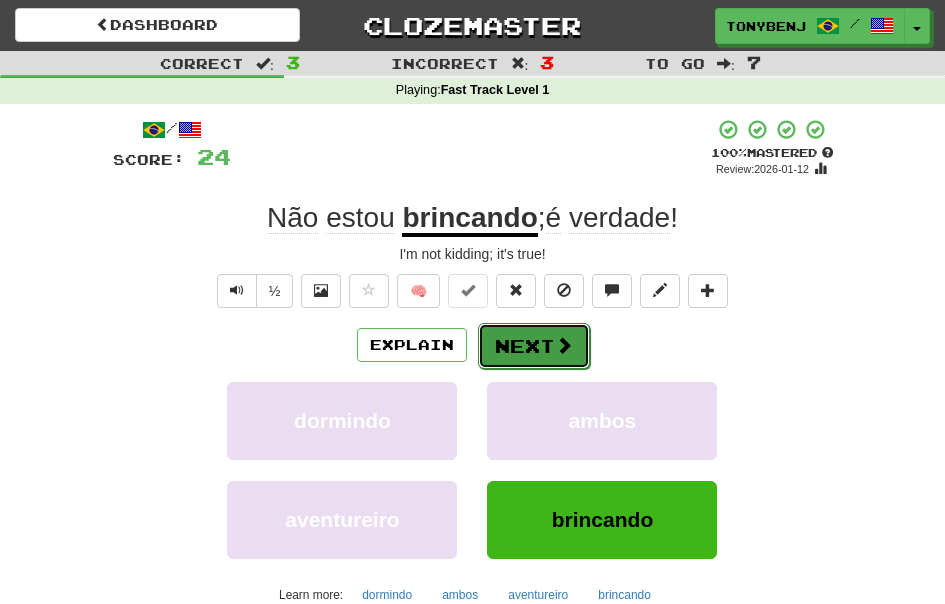 click on "Next" at bounding box center [534, 346] 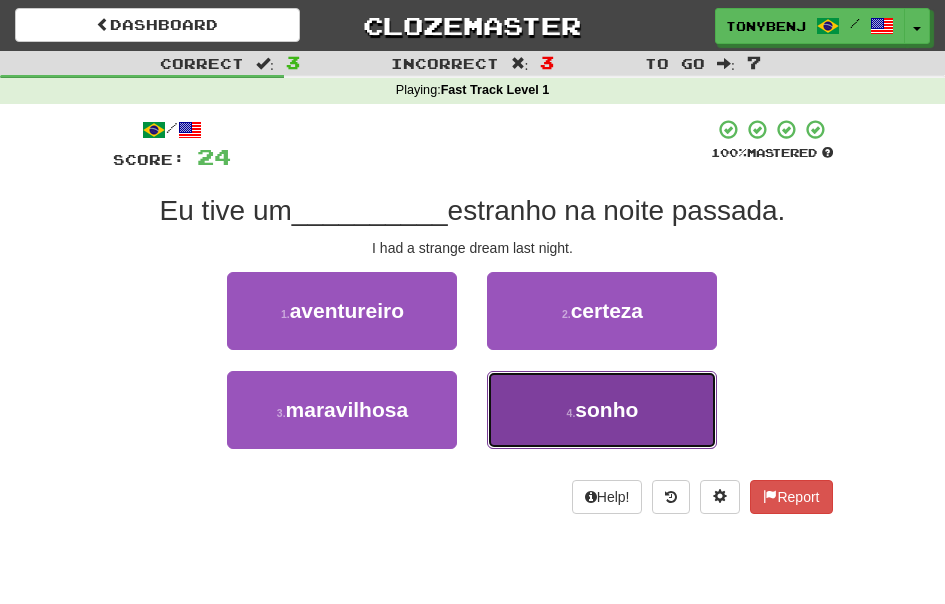 click on "4 .  sonho" at bounding box center [602, 410] 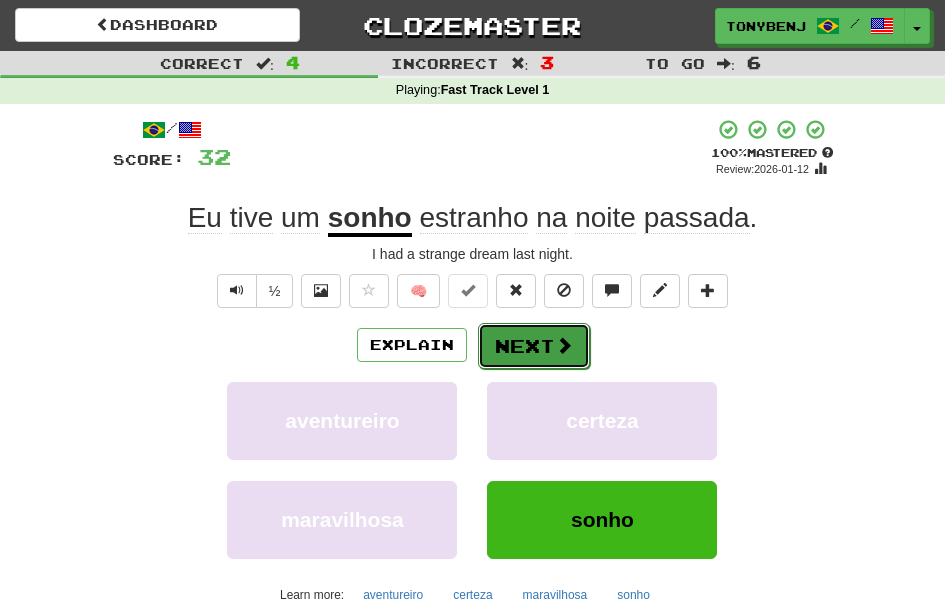click at bounding box center [564, 345] 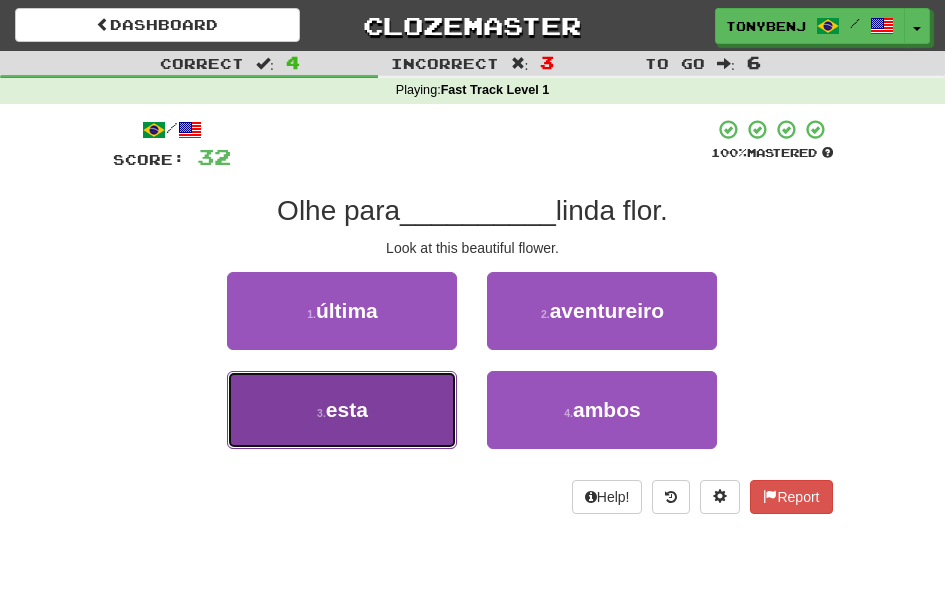 click on "3 .  esta" at bounding box center [342, 410] 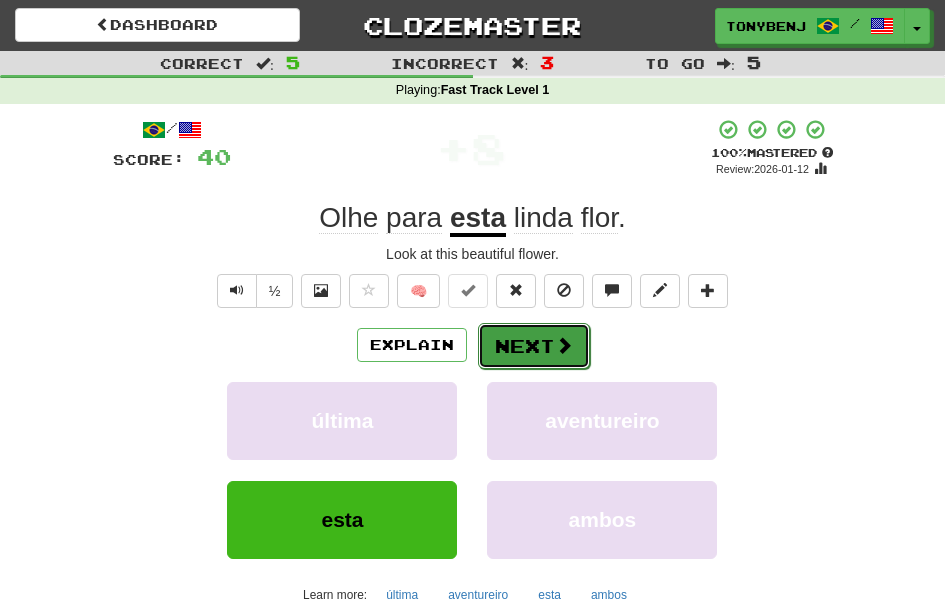 click at bounding box center [564, 345] 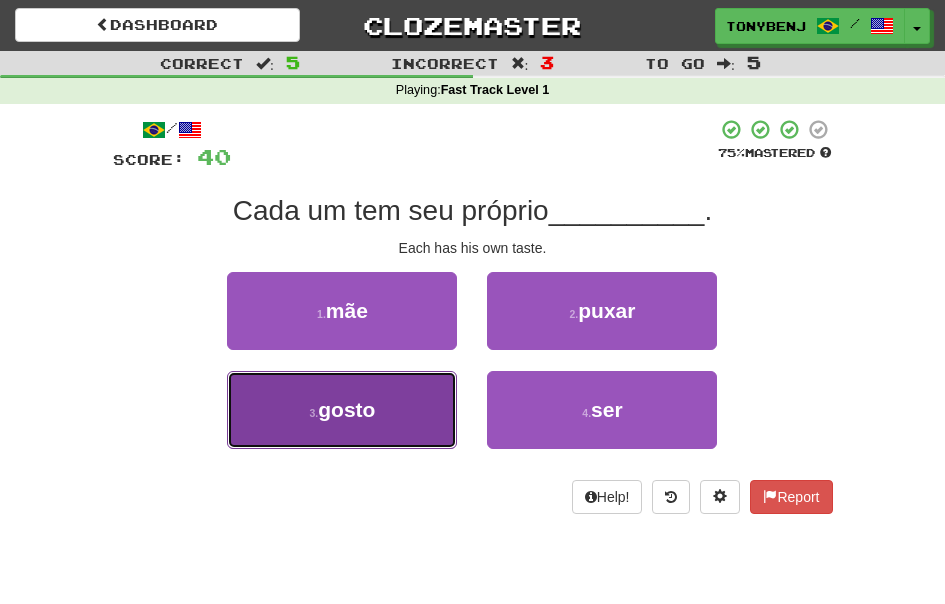 click on "3 .  gosto" at bounding box center [342, 410] 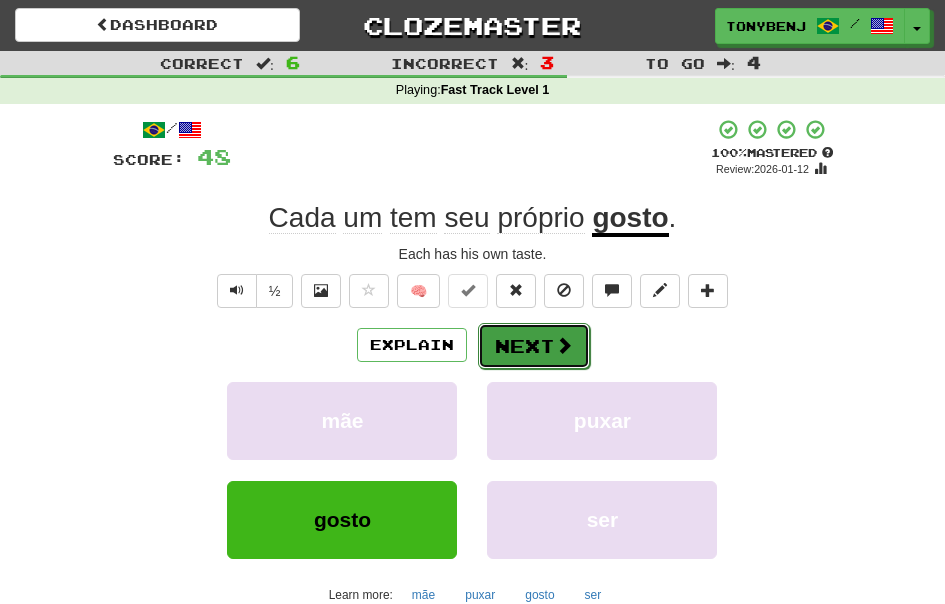click on "Next" at bounding box center [534, 346] 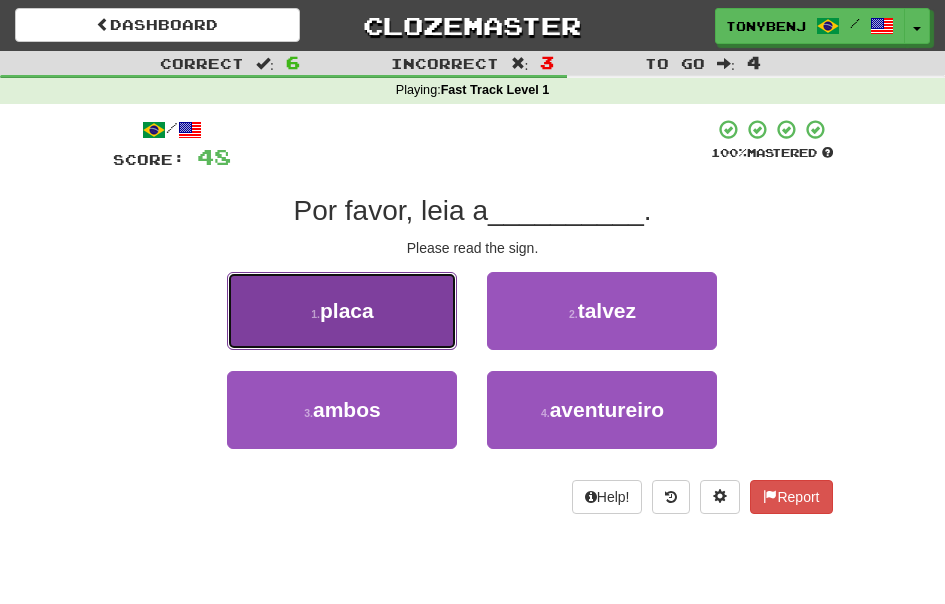 click on "placa" at bounding box center (347, 310) 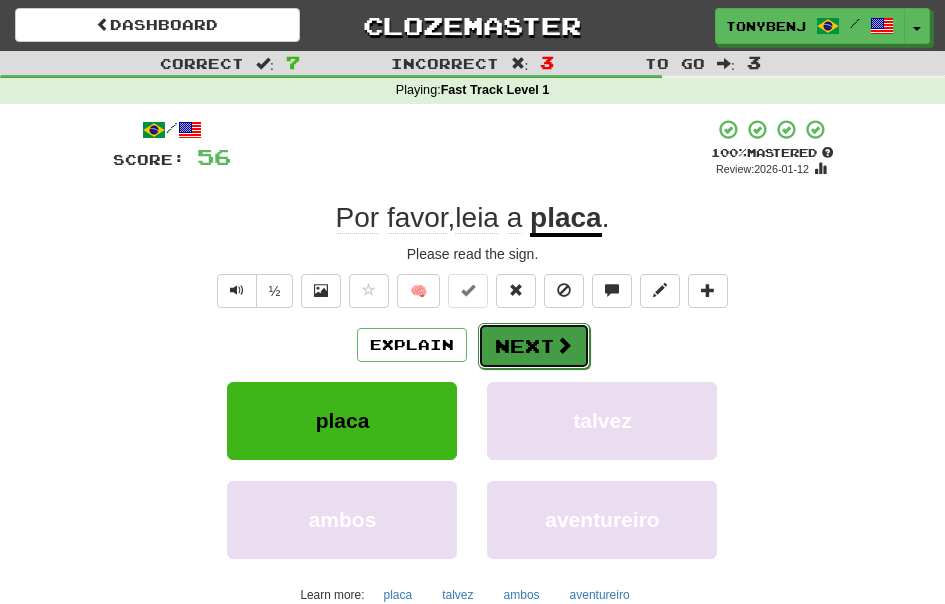 click on "Next" at bounding box center [534, 346] 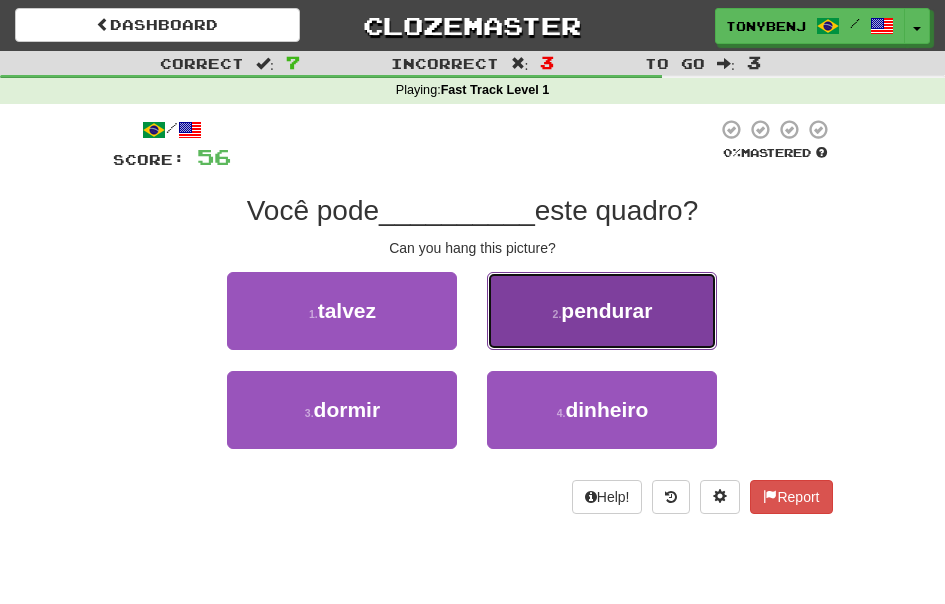 click on "2 .  pendurar" at bounding box center (602, 311) 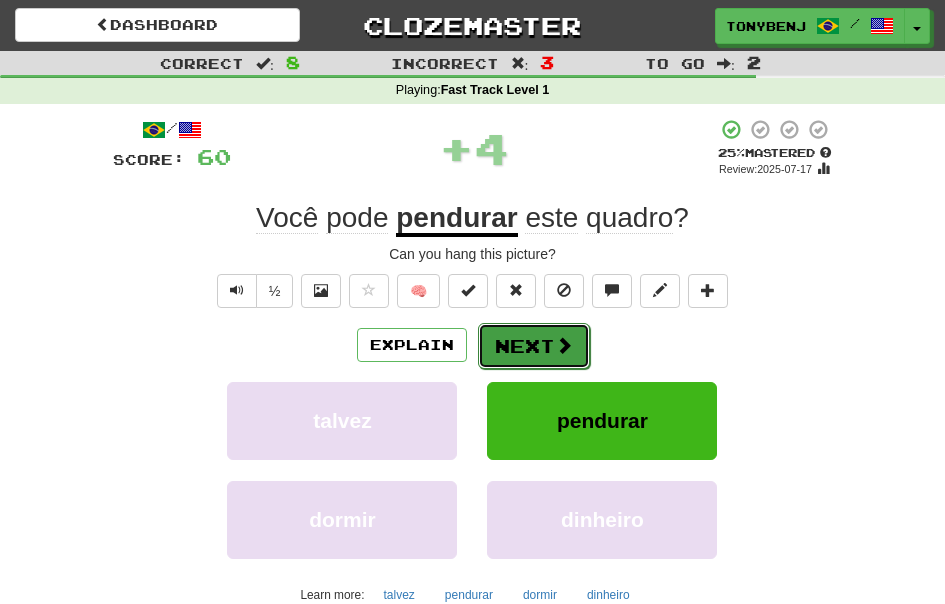 click at bounding box center [564, 345] 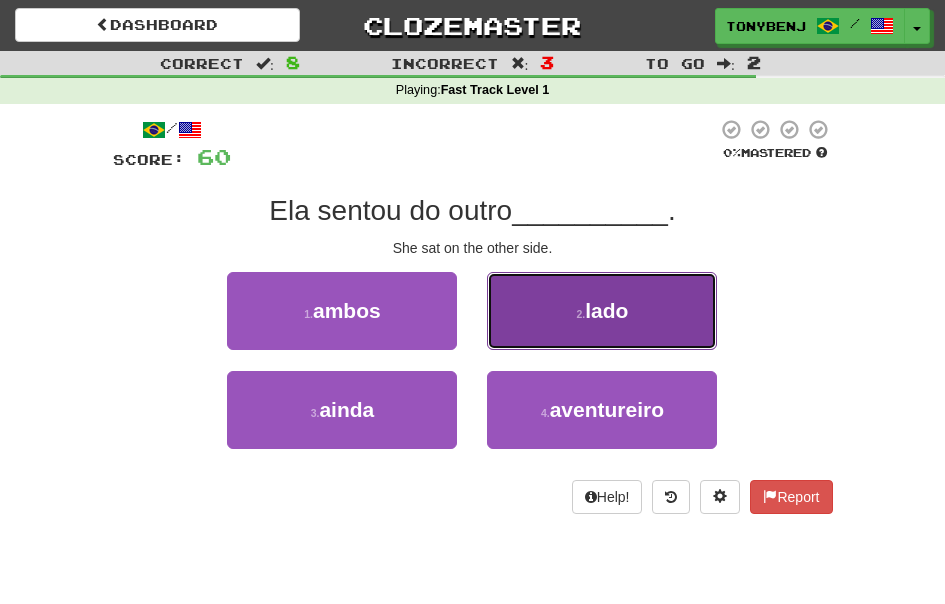 click on "2 .  lado" at bounding box center (602, 311) 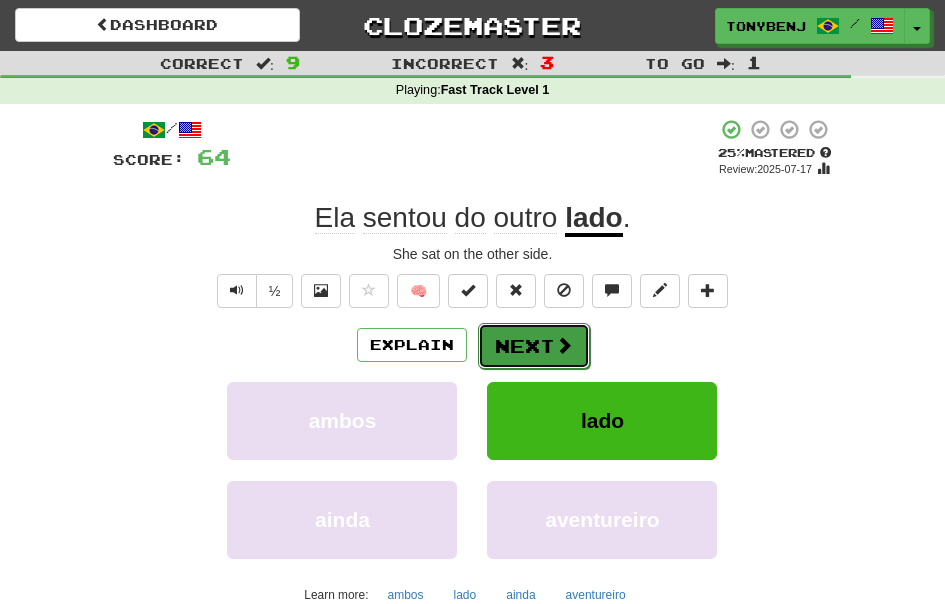 click on "Next" at bounding box center (534, 346) 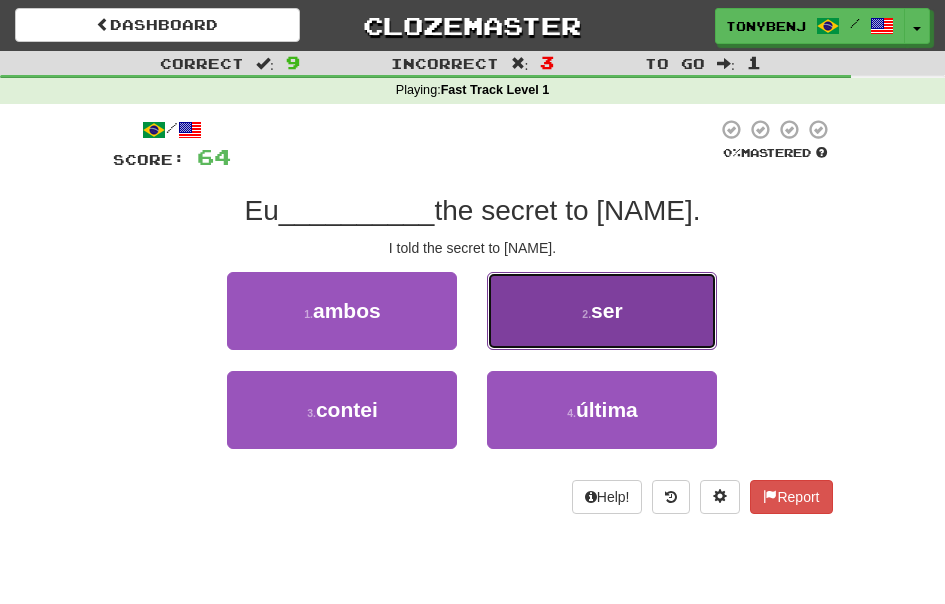 click on "2 .  ser" at bounding box center (602, 311) 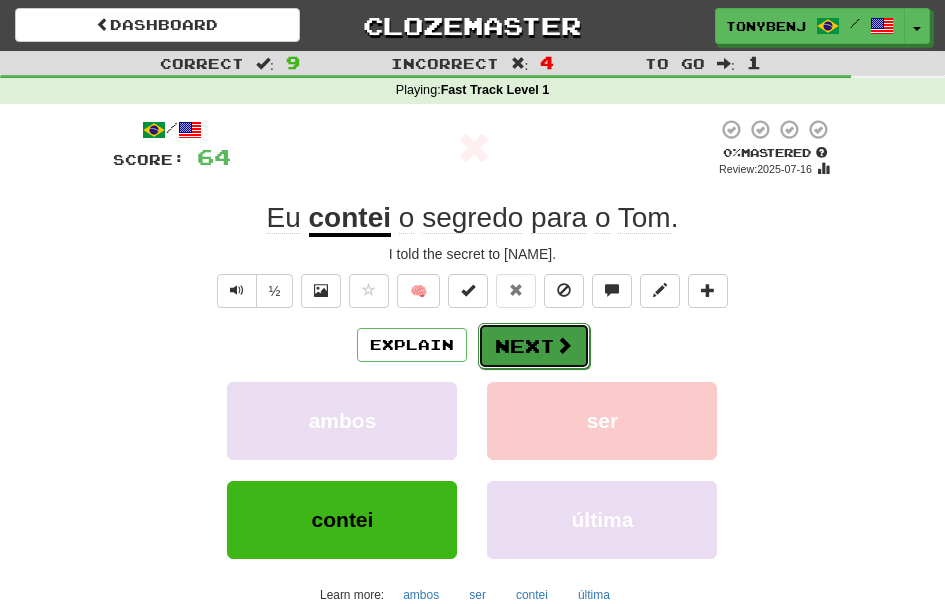 click on "Next" at bounding box center [534, 346] 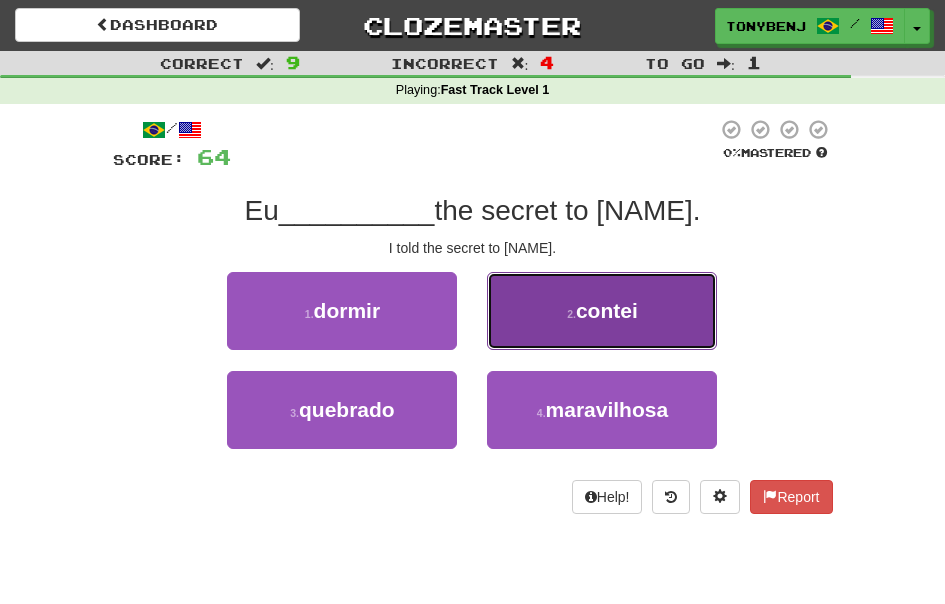 click on "contei" at bounding box center (607, 310) 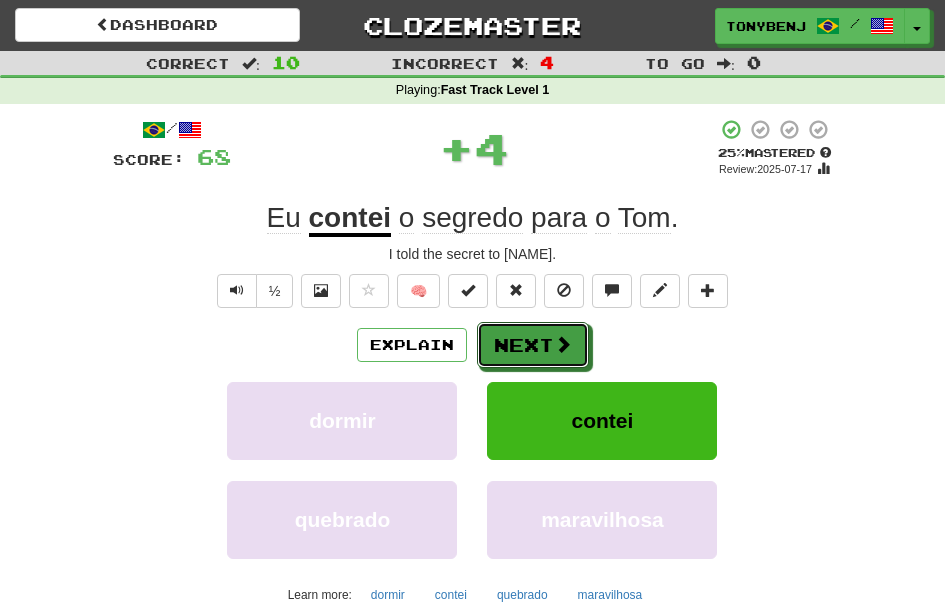 drag, startPoint x: 566, startPoint y: 342, endPoint x: 609, endPoint y: 351, distance: 43.931767 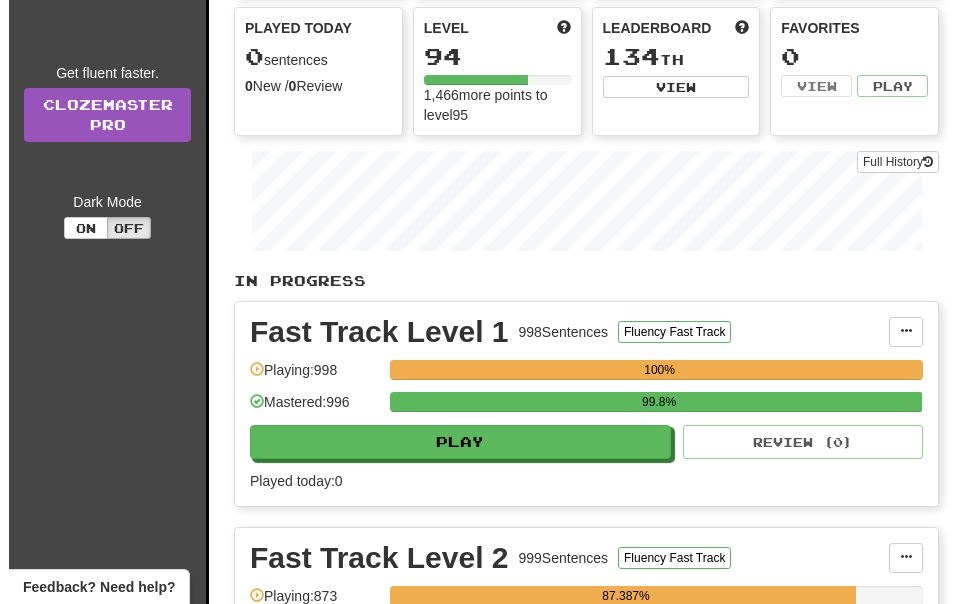 scroll, scrollTop: 235, scrollLeft: 0, axis: vertical 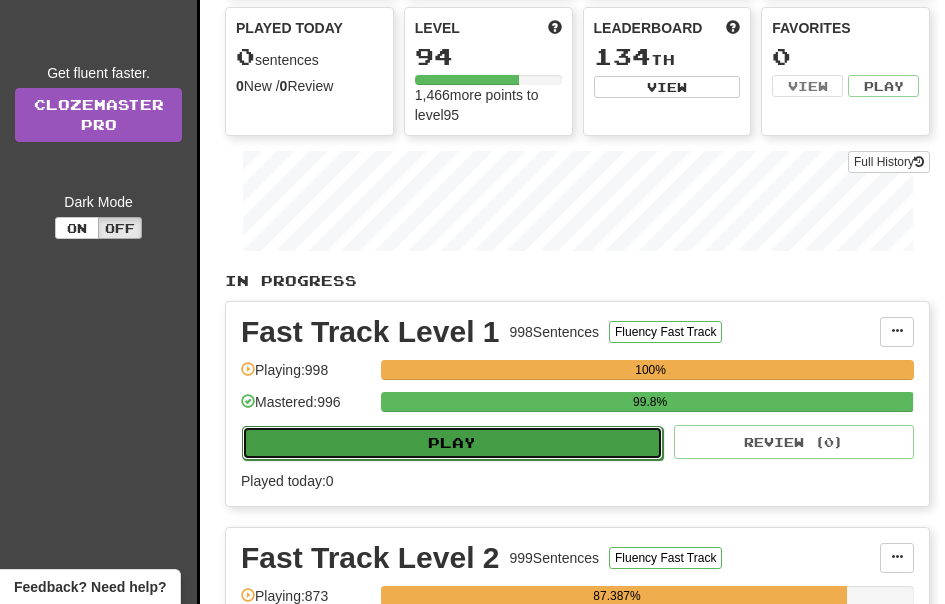 click on "Play" at bounding box center (452, 443) 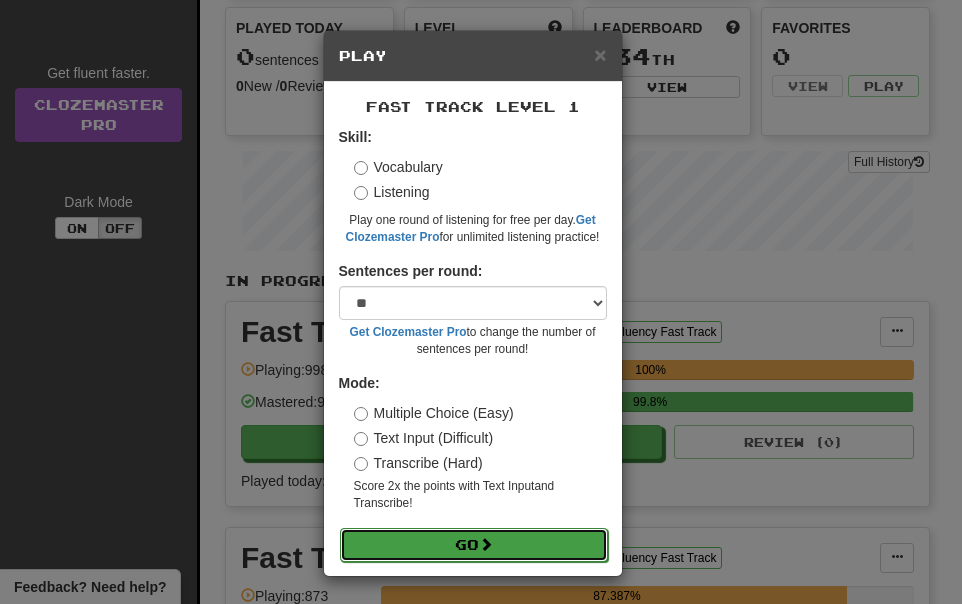 click on "Go" at bounding box center [474, 545] 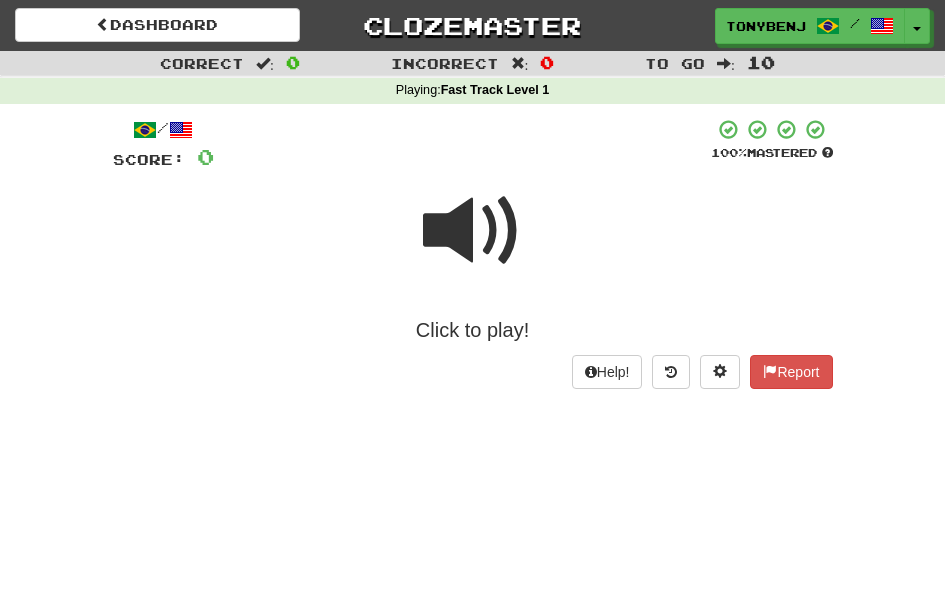 scroll, scrollTop: 0, scrollLeft: 0, axis: both 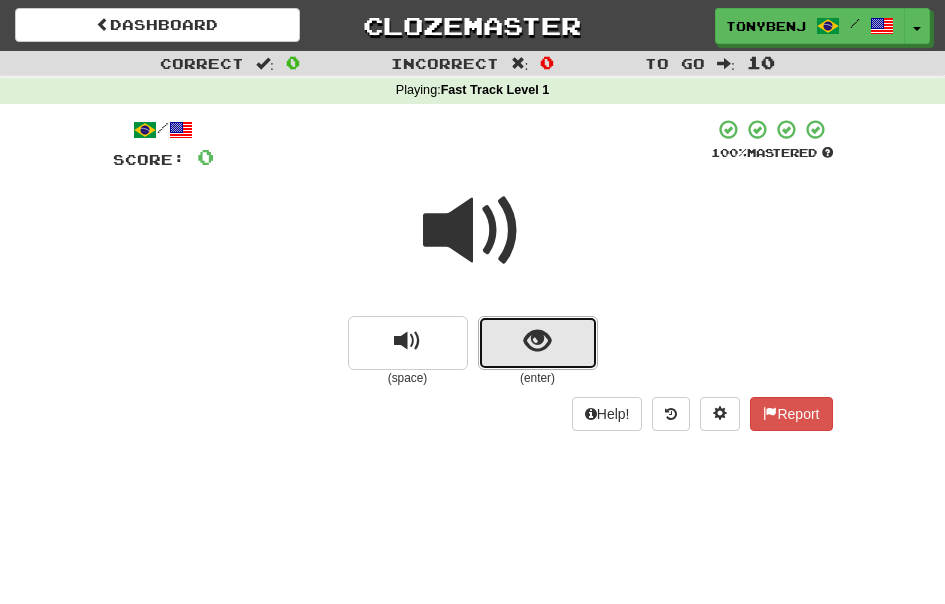 click at bounding box center (538, 343) 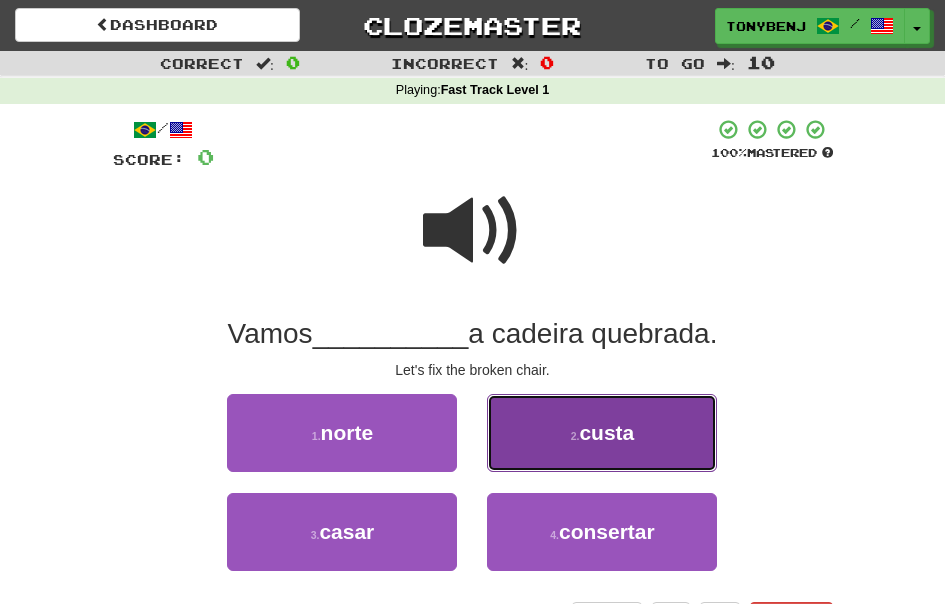 click on "2 .  custa" at bounding box center [602, 433] 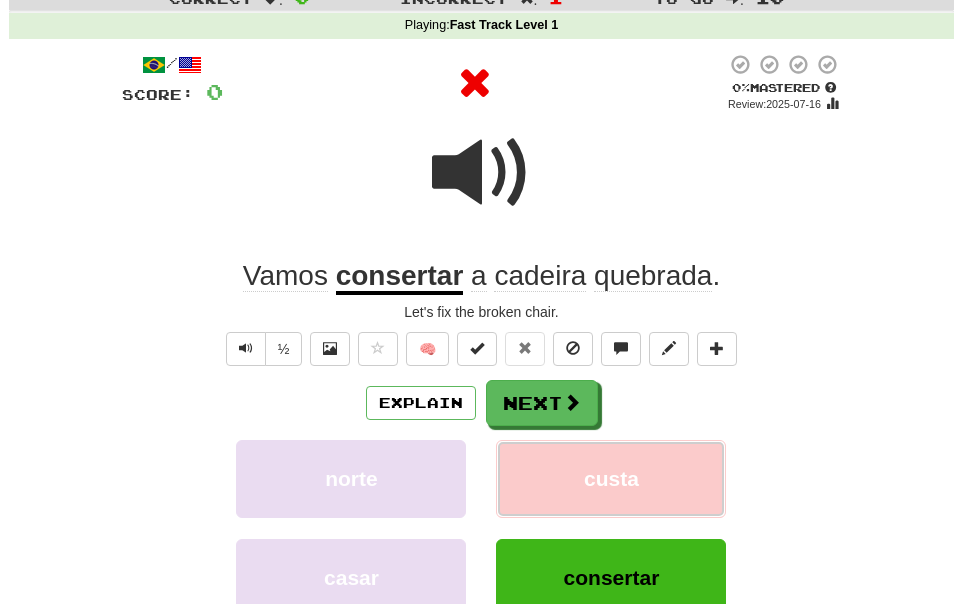 scroll, scrollTop: 87, scrollLeft: 0, axis: vertical 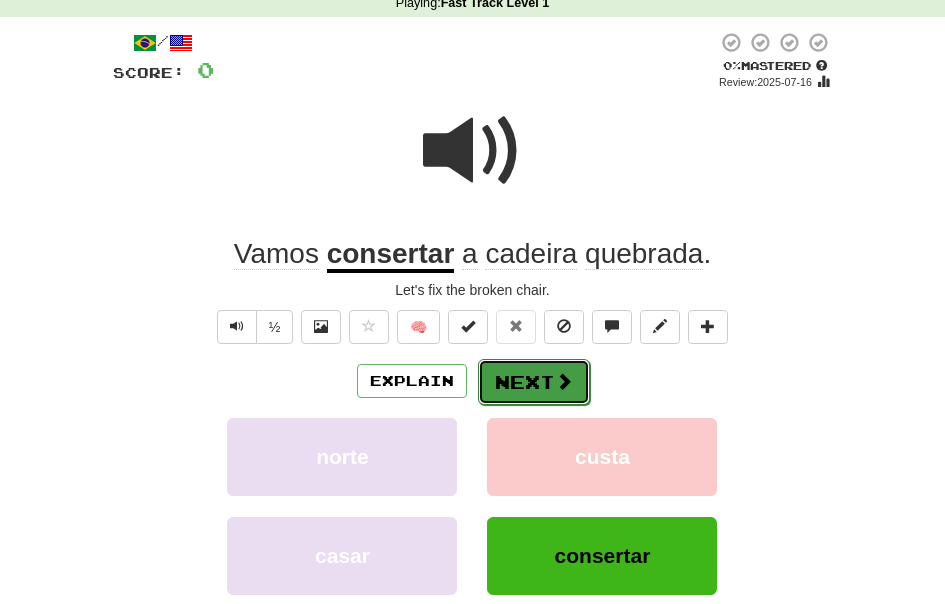 click on "Next" at bounding box center [534, 382] 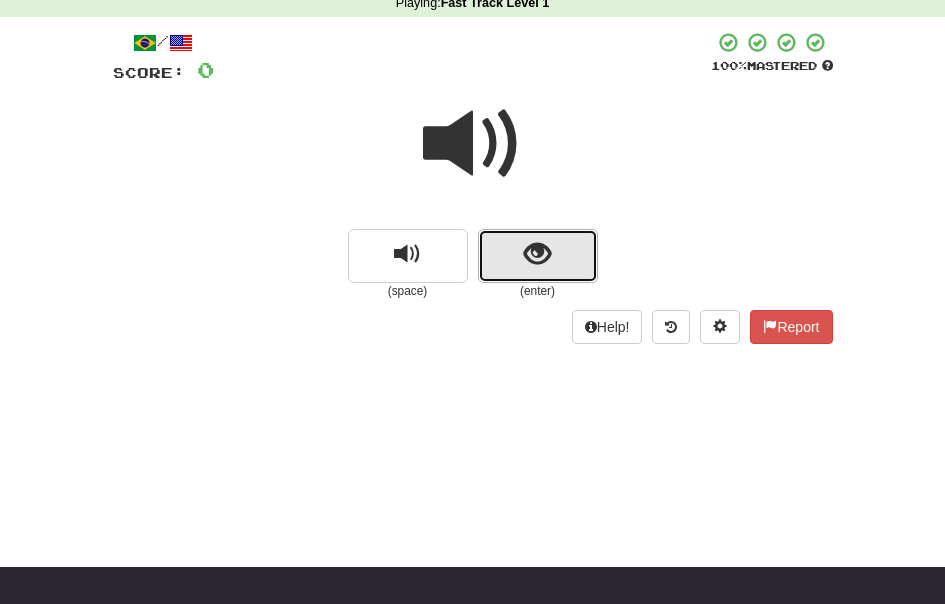 click at bounding box center (538, 256) 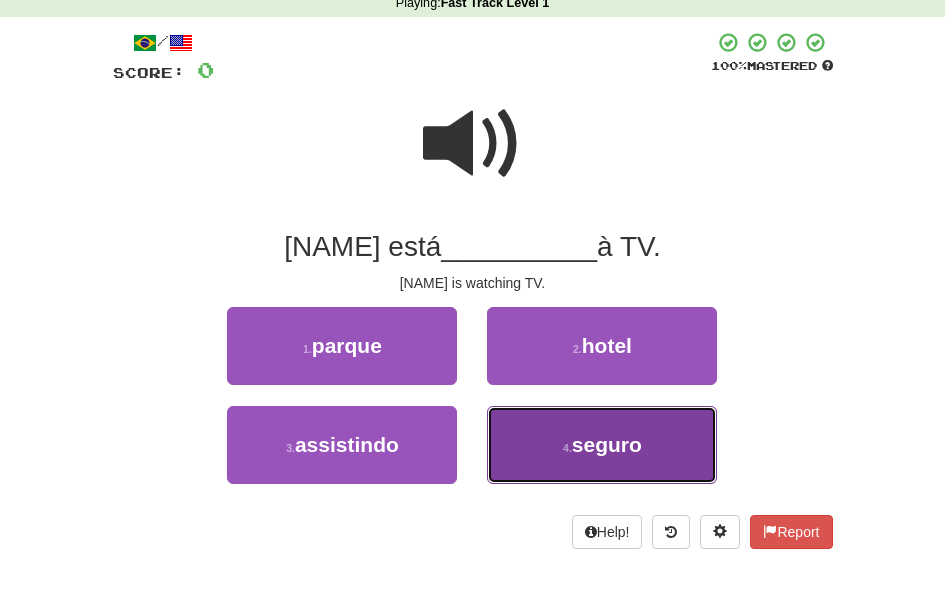 click on "4 .  seguro" at bounding box center [602, 445] 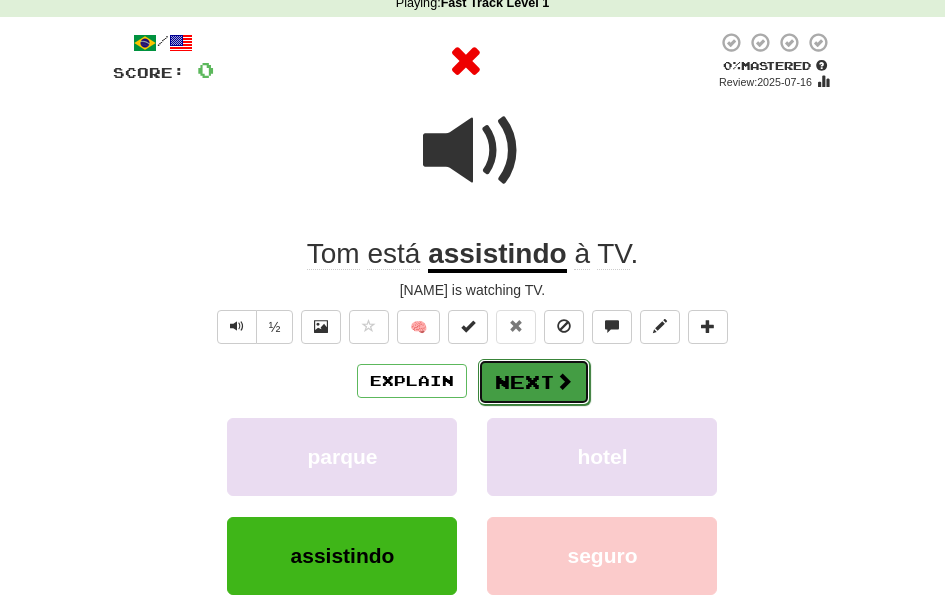 click on "Next" at bounding box center (534, 382) 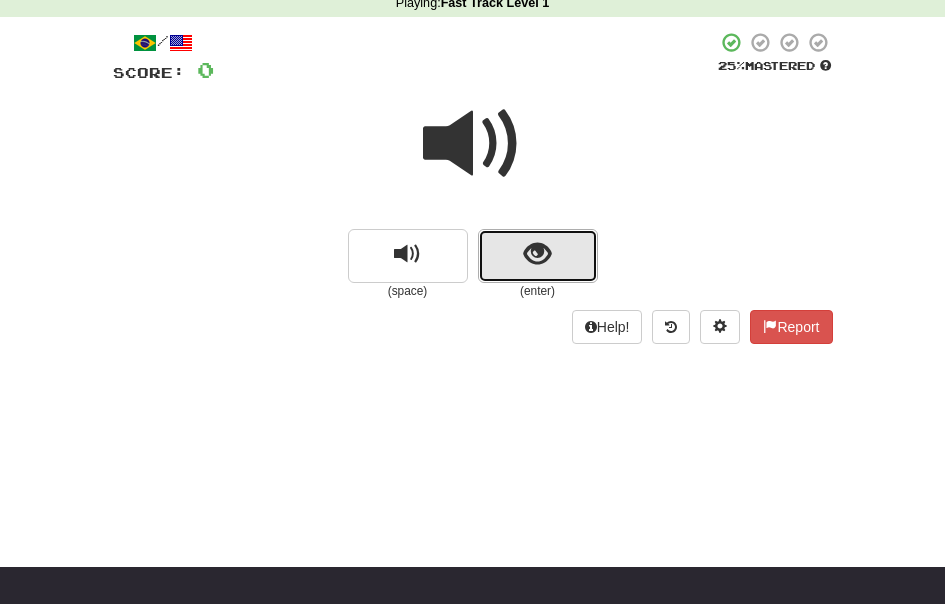 click at bounding box center (538, 256) 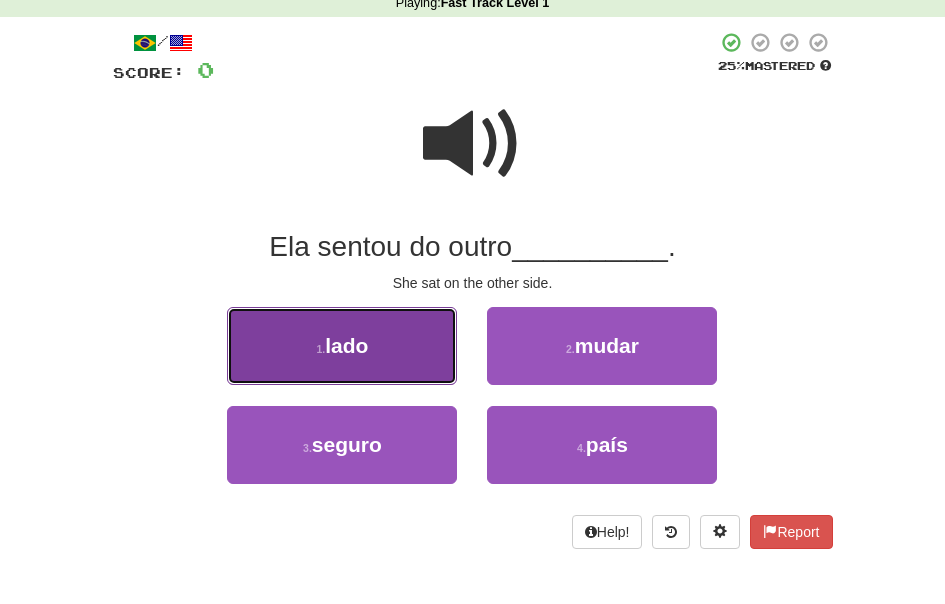 click on "1 .  lado" at bounding box center [342, 346] 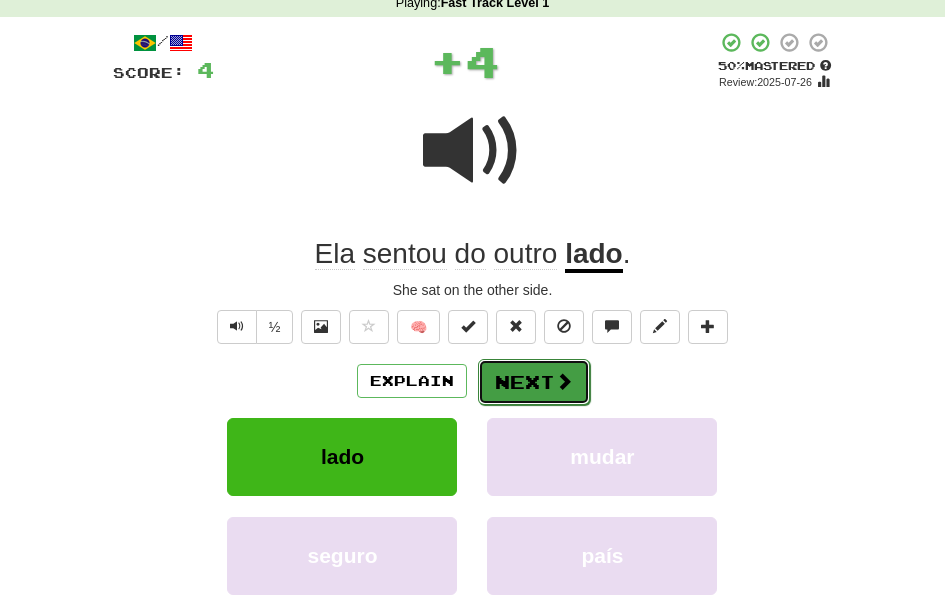 click on "Next" at bounding box center [534, 382] 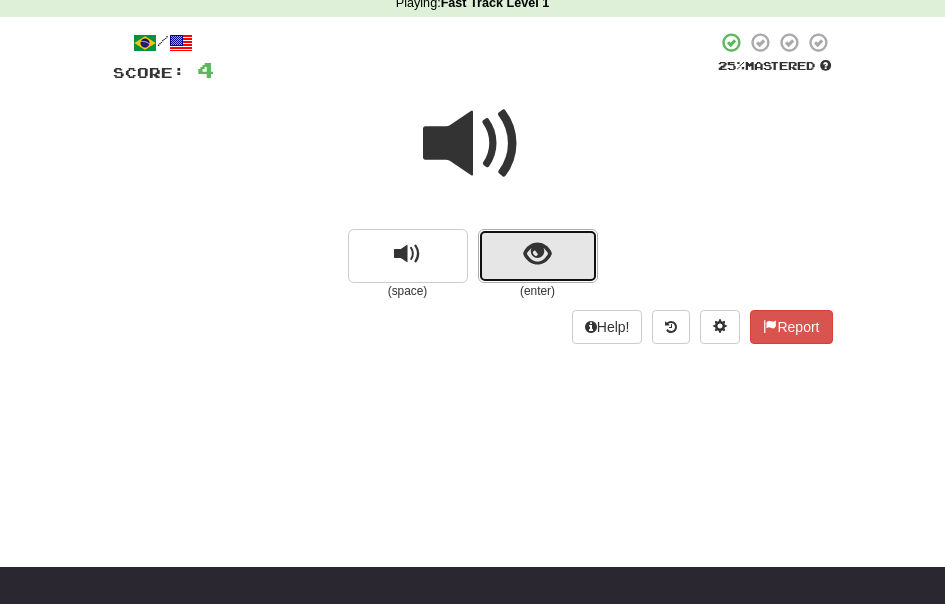 click at bounding box center (537, 254) 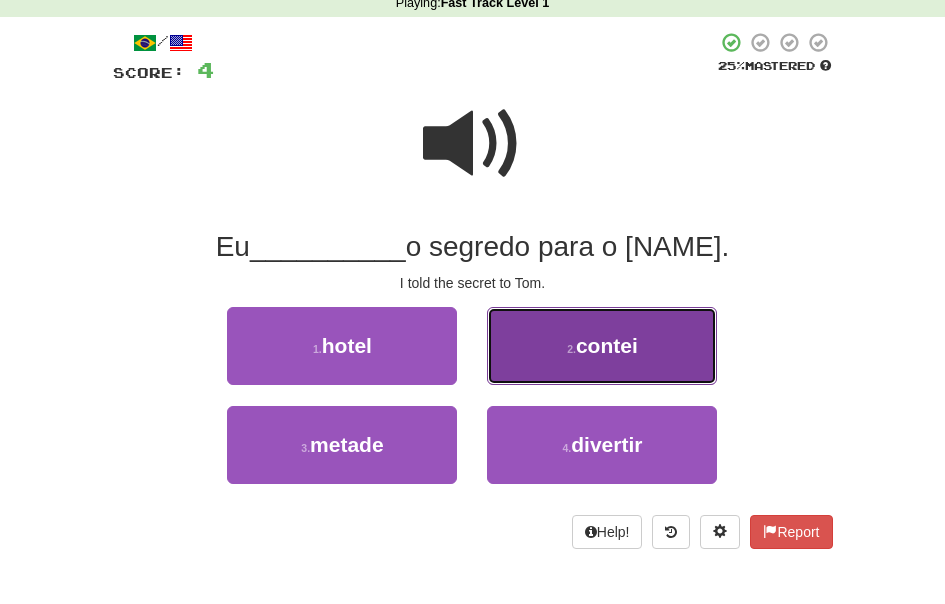 click on "2 .  contei" at bounding box center [602, 346] 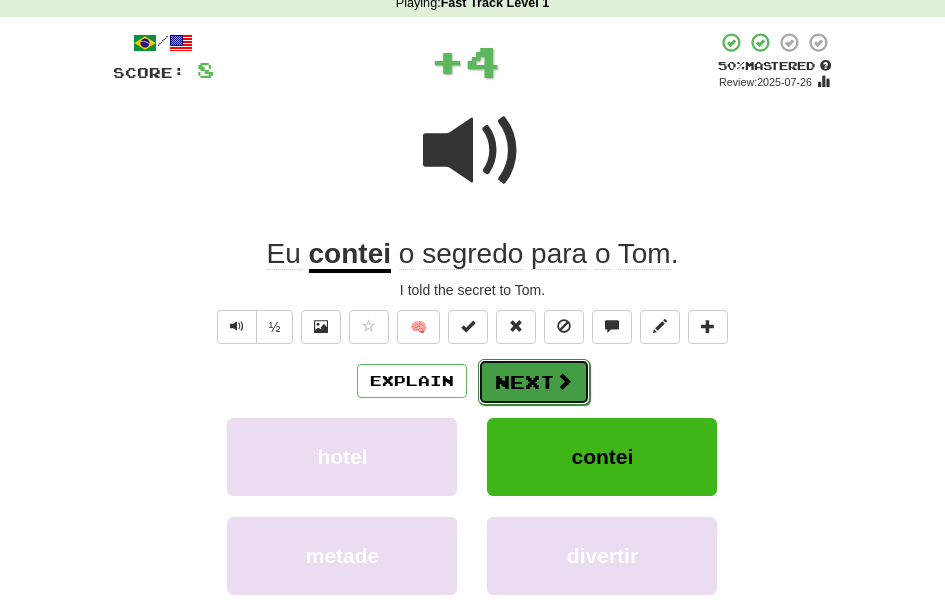 click on "Next" at bounding box center [534, 382] 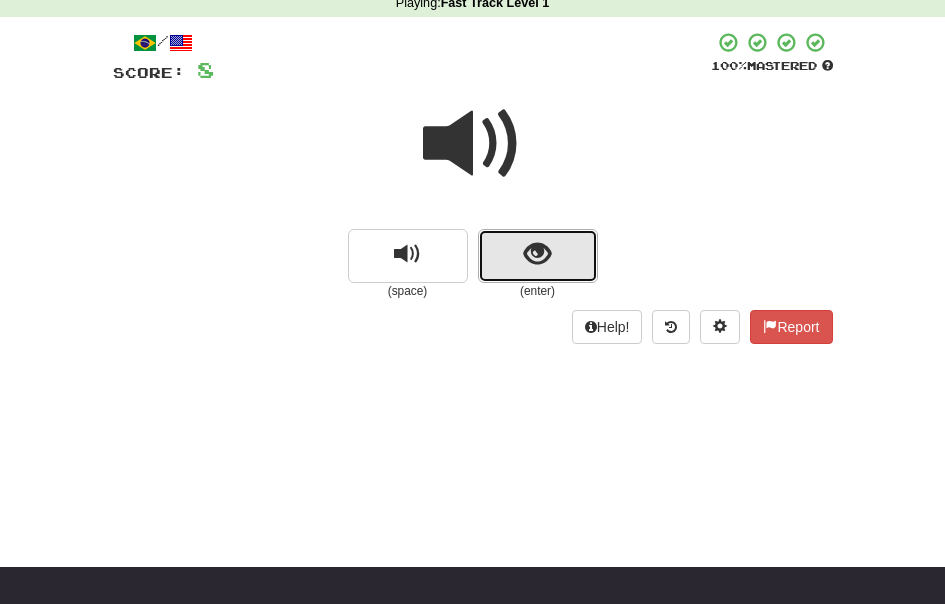 click at bounding box center [538, 256] 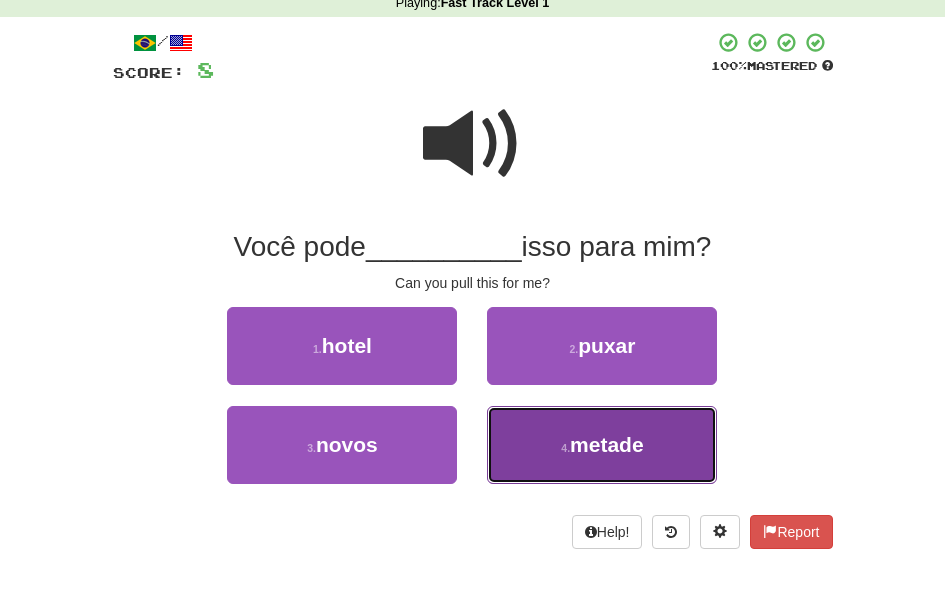 click on "4 .  metade" at bounding box center (602, 445) 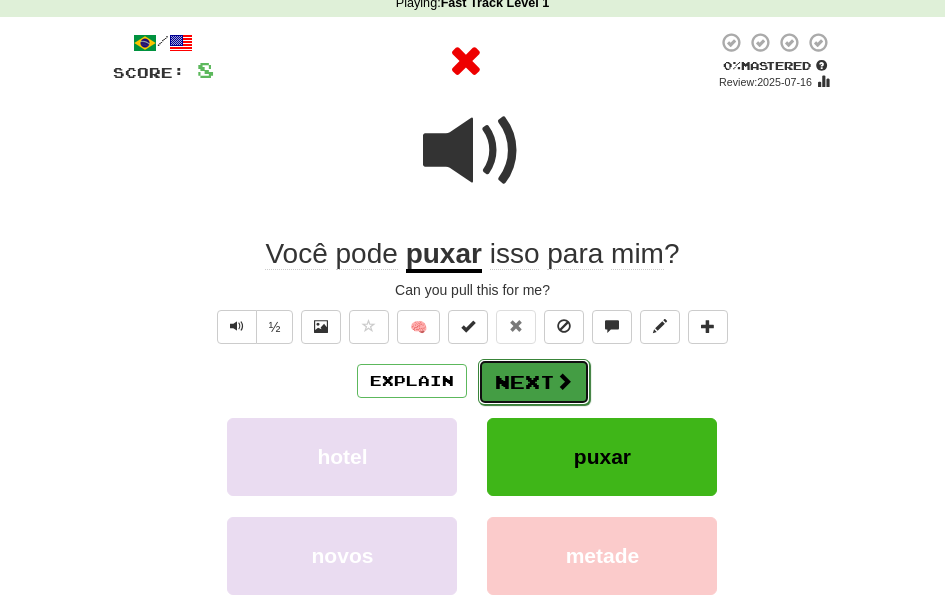click on "Next" at bounding box center (534, 382) 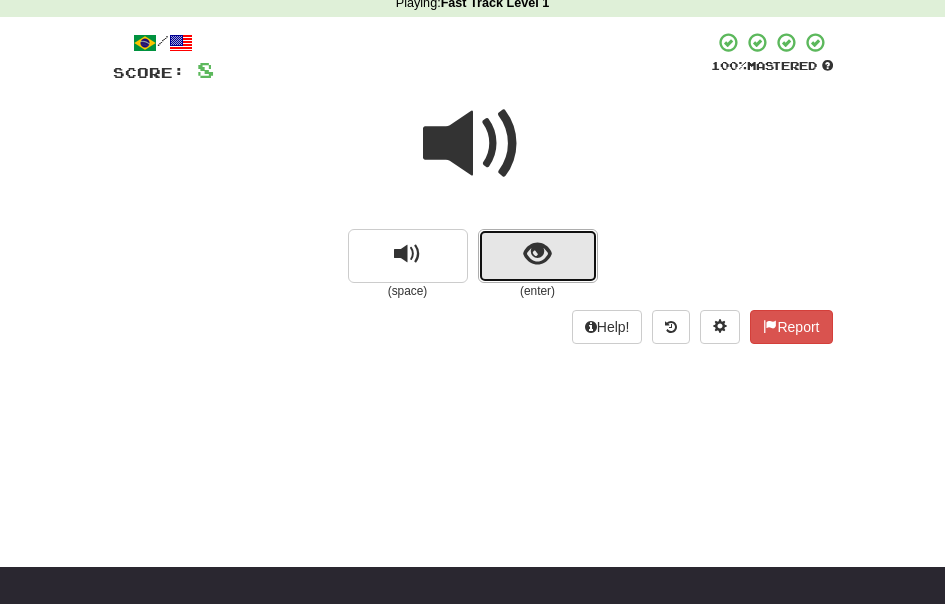 click at bounding box center (538, 256) 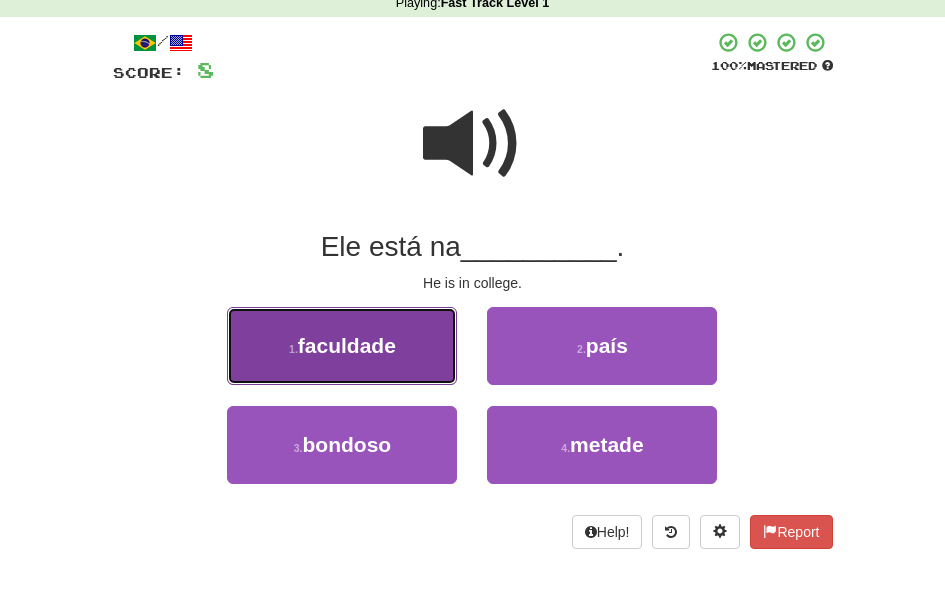 click on "1 .  faculdade" at bounding box center [342, 346] 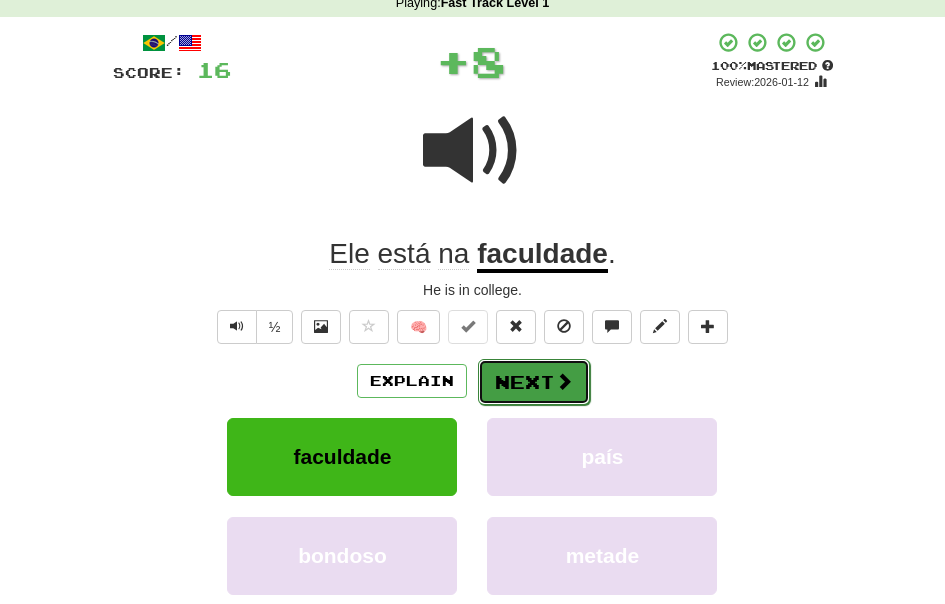 click on "Next" at bounding box center (534, 382) 